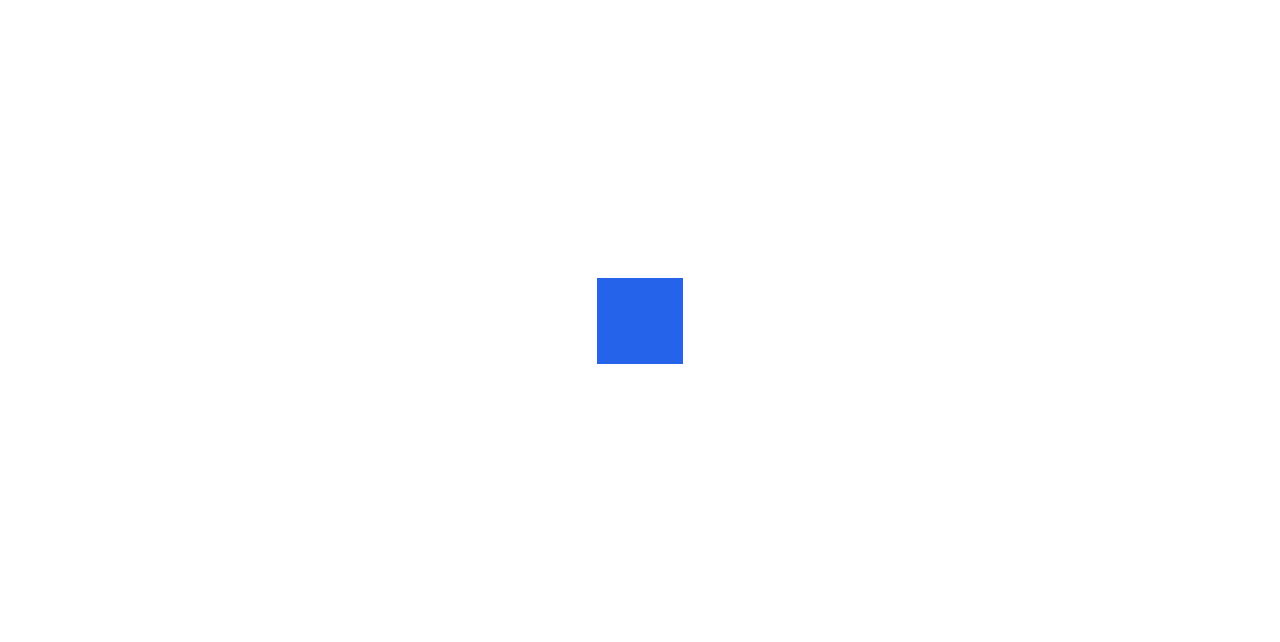 scroll, scrollTop: 0, scrollLeft: 0, axis: both 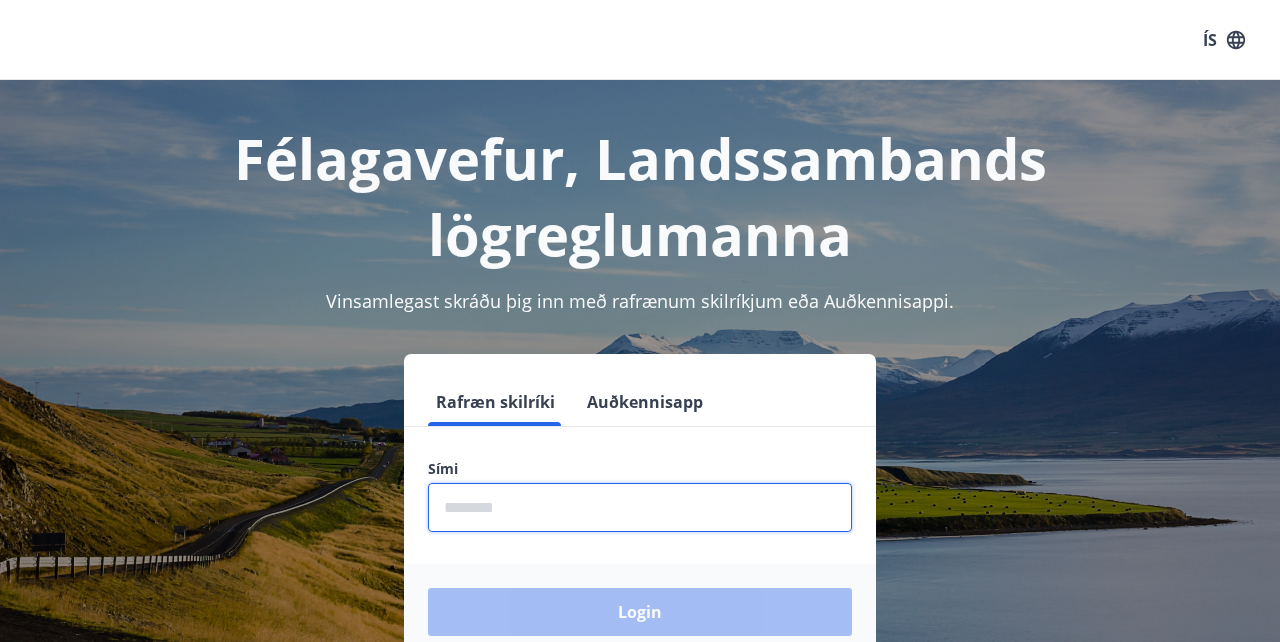 click at bounding box center (640, 507) 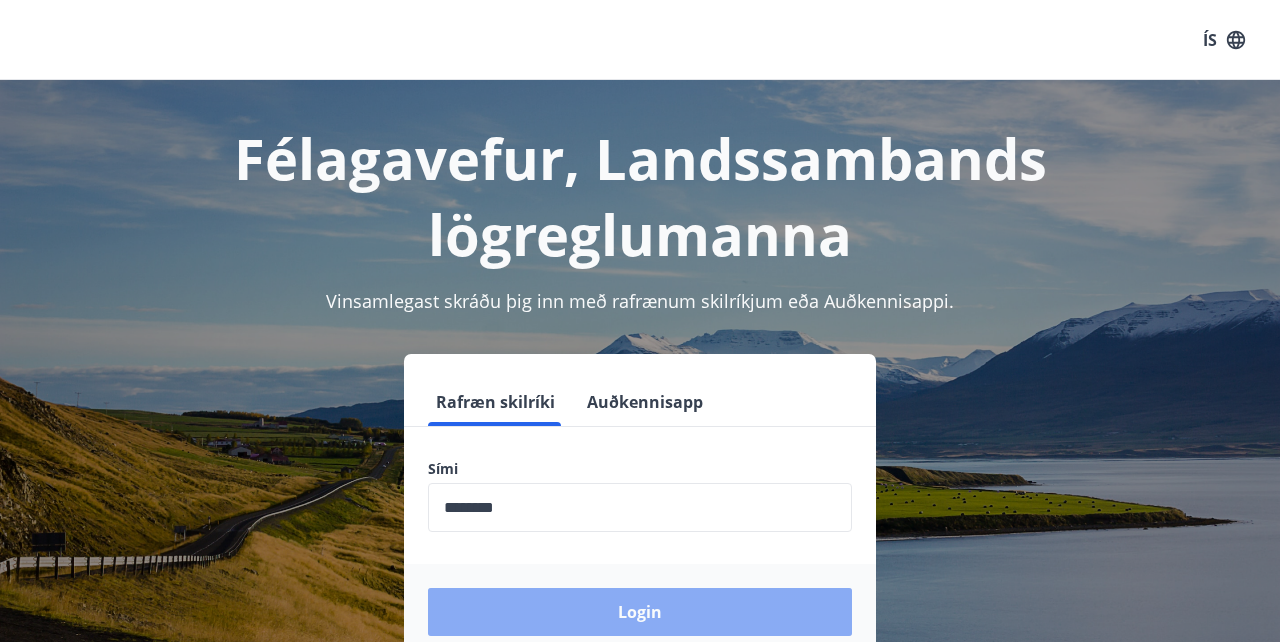 click on "Login" at bounding box center (640, 612) 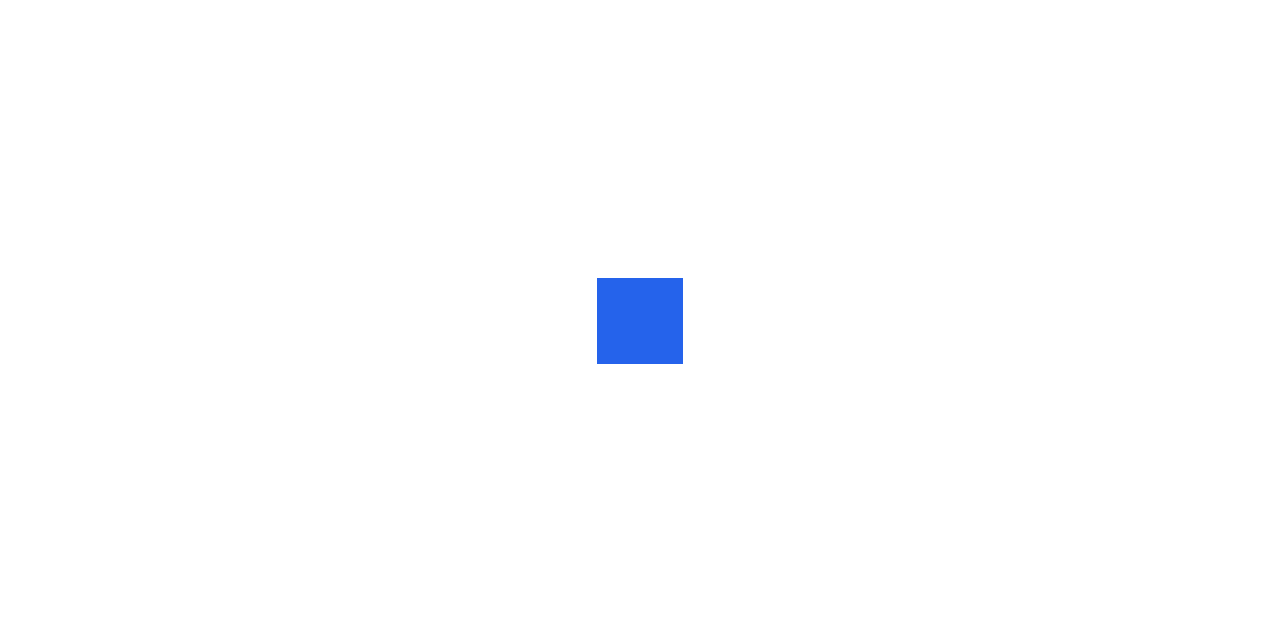 scroll, scrollTop: 0, scrollLeft: 0, axis: both 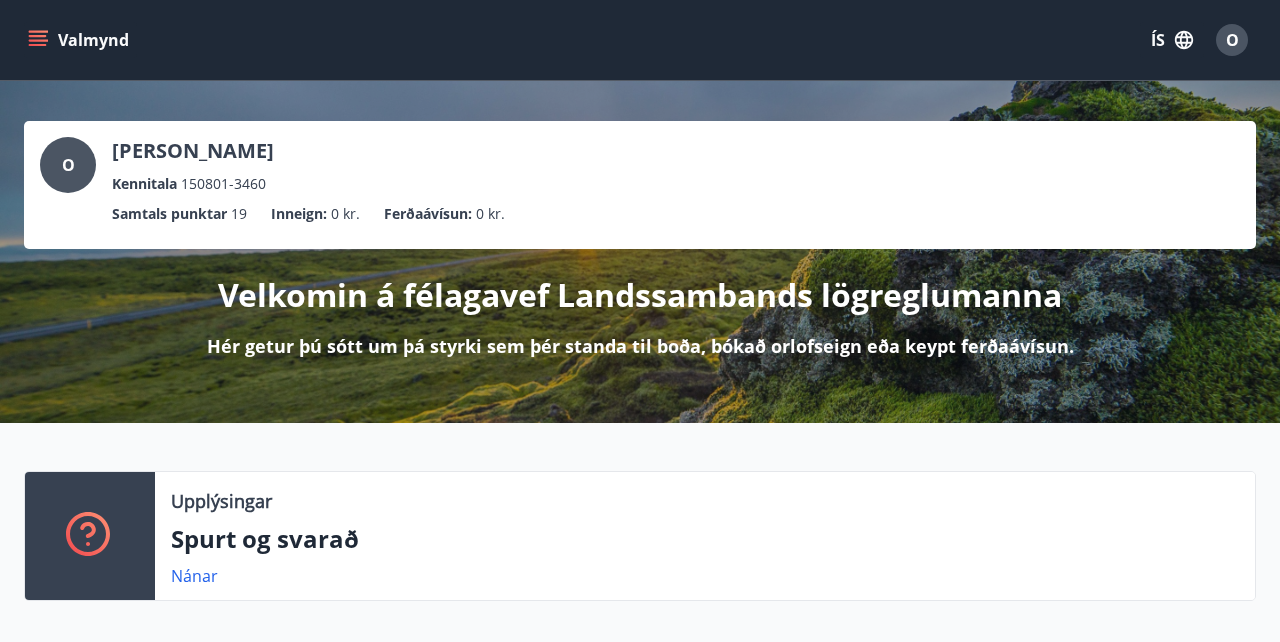 click 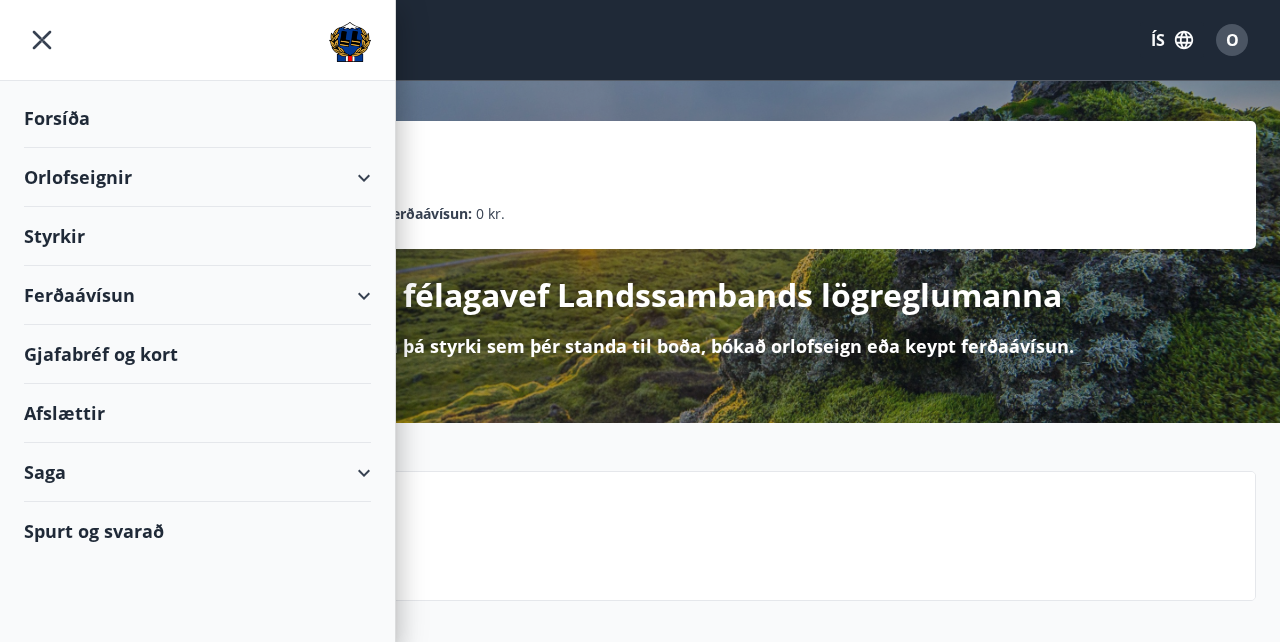 click on "Styrkir" at bounding box center [197, 118] 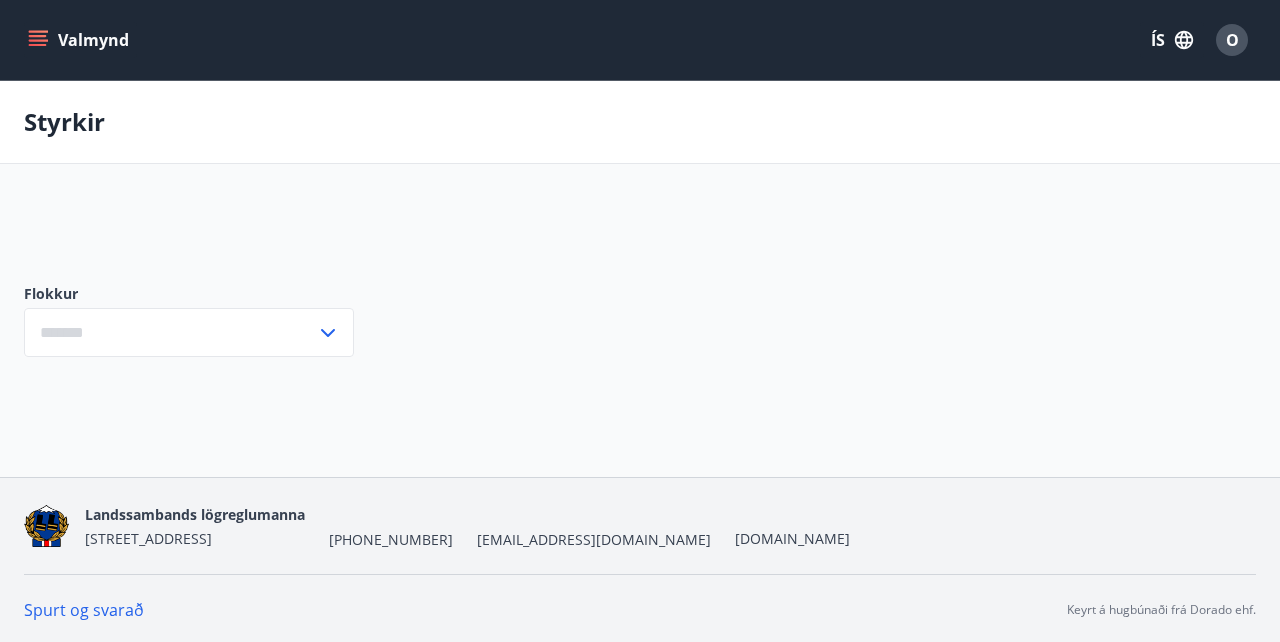 type on "***" 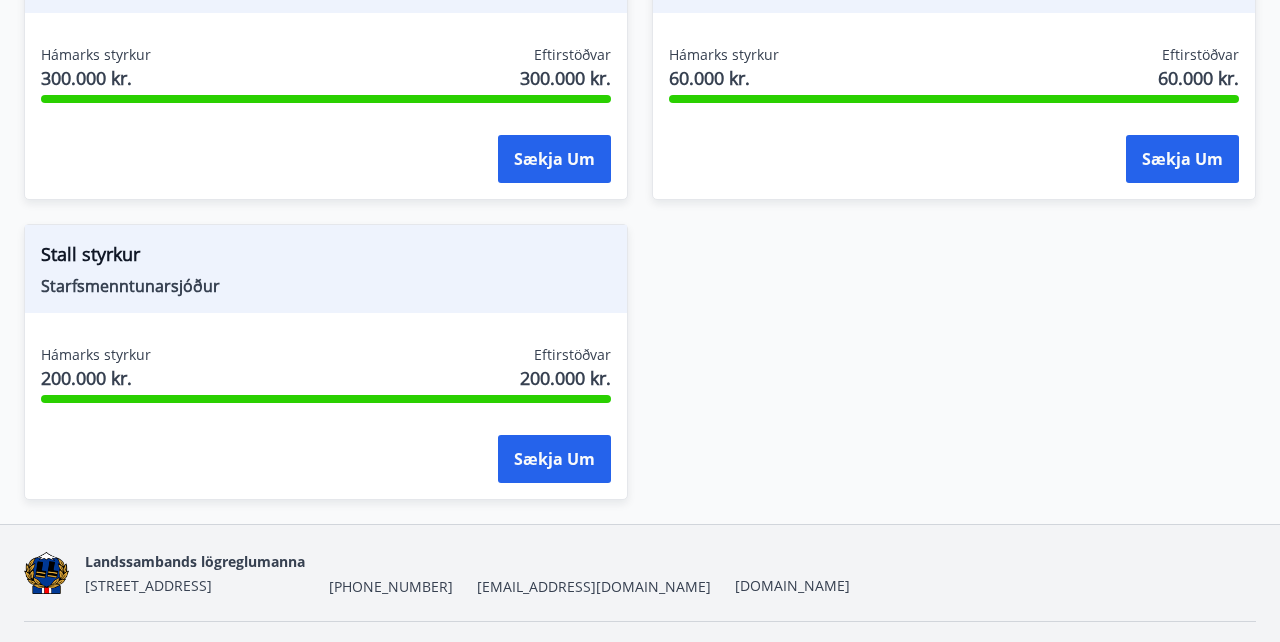 scroll, scrollTop: 2877, scrollLeft: 0, axis: vertical 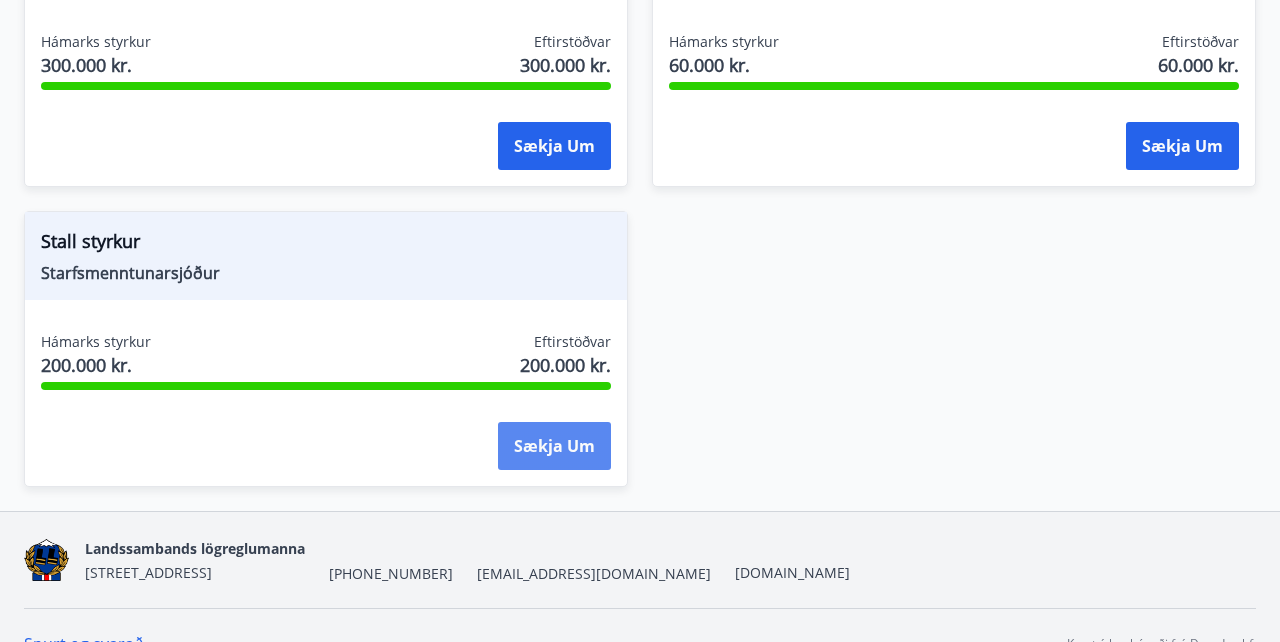 click on "Sækja um" at bounding box center [554, 446] 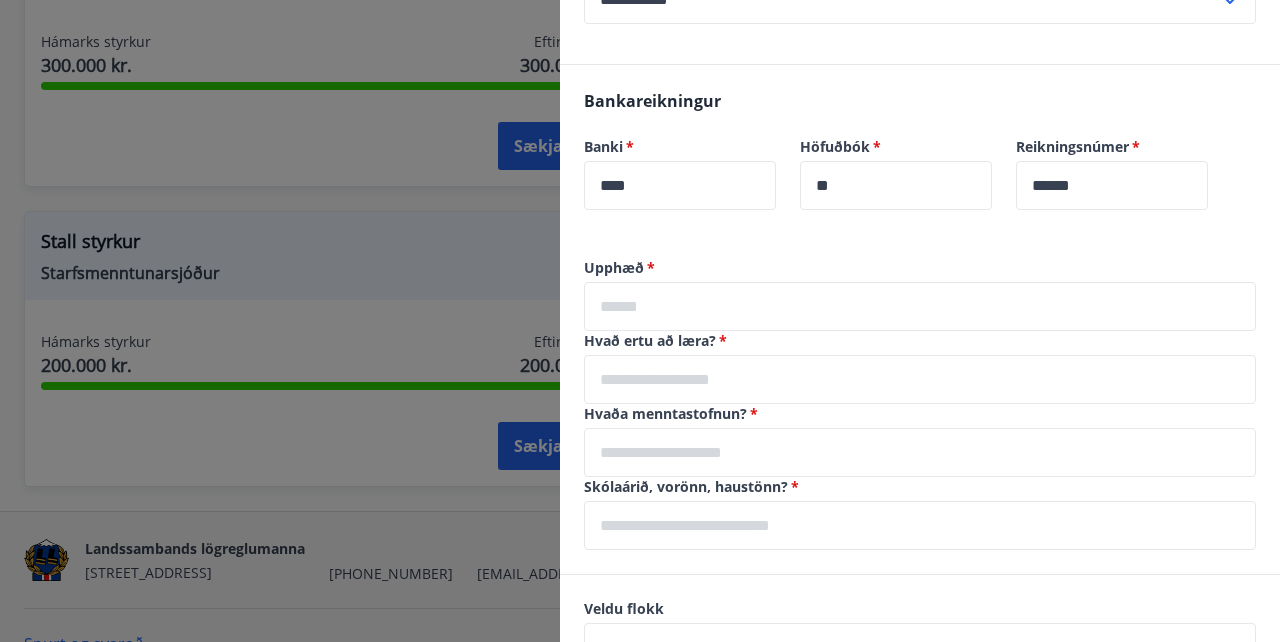 scroll, scrollTop: 742, scrollLeft: 0, axis: vertical 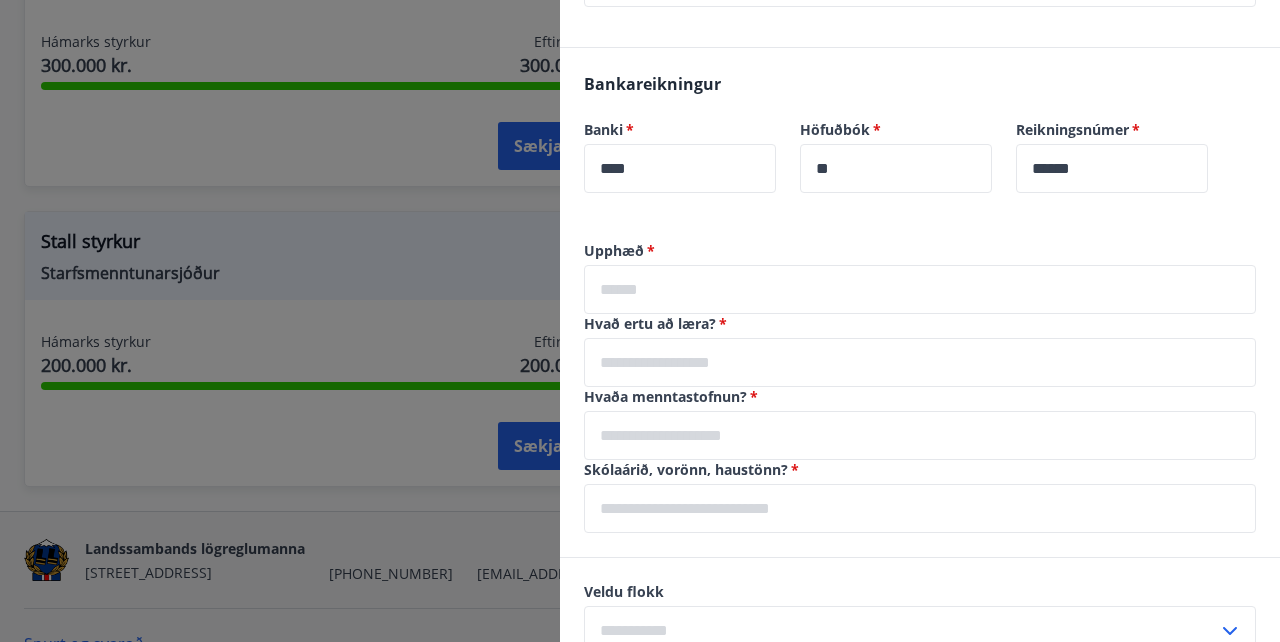 click at bounding box center [920, 289] 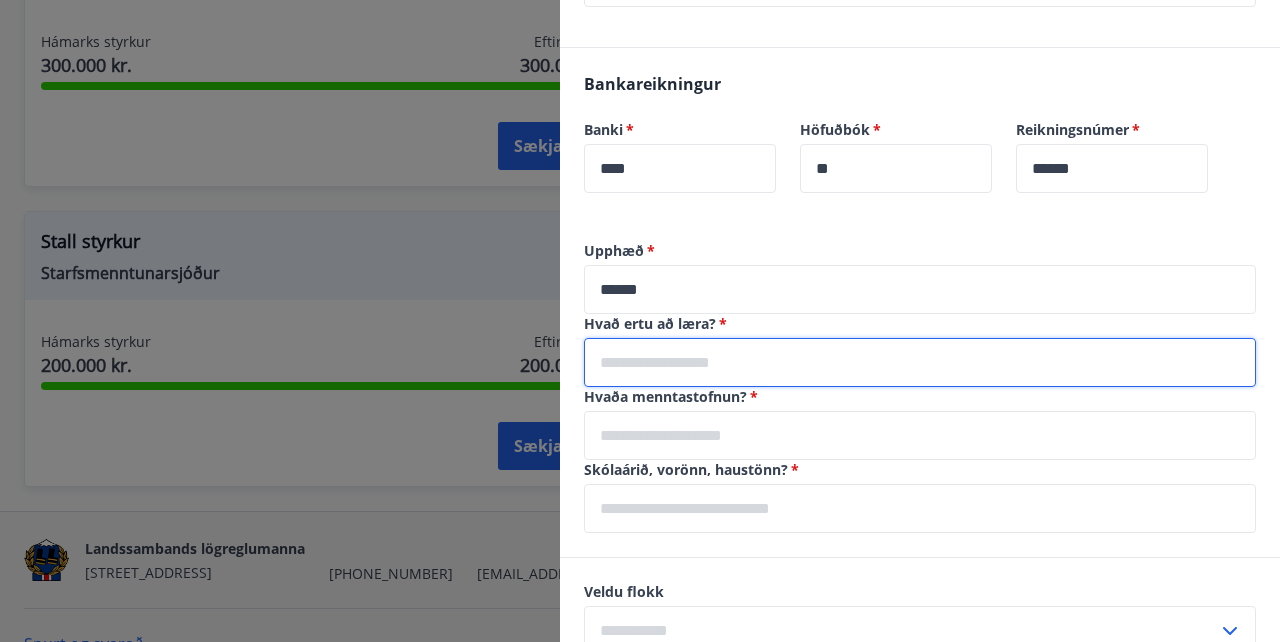 click at bounding box center [920, 362] 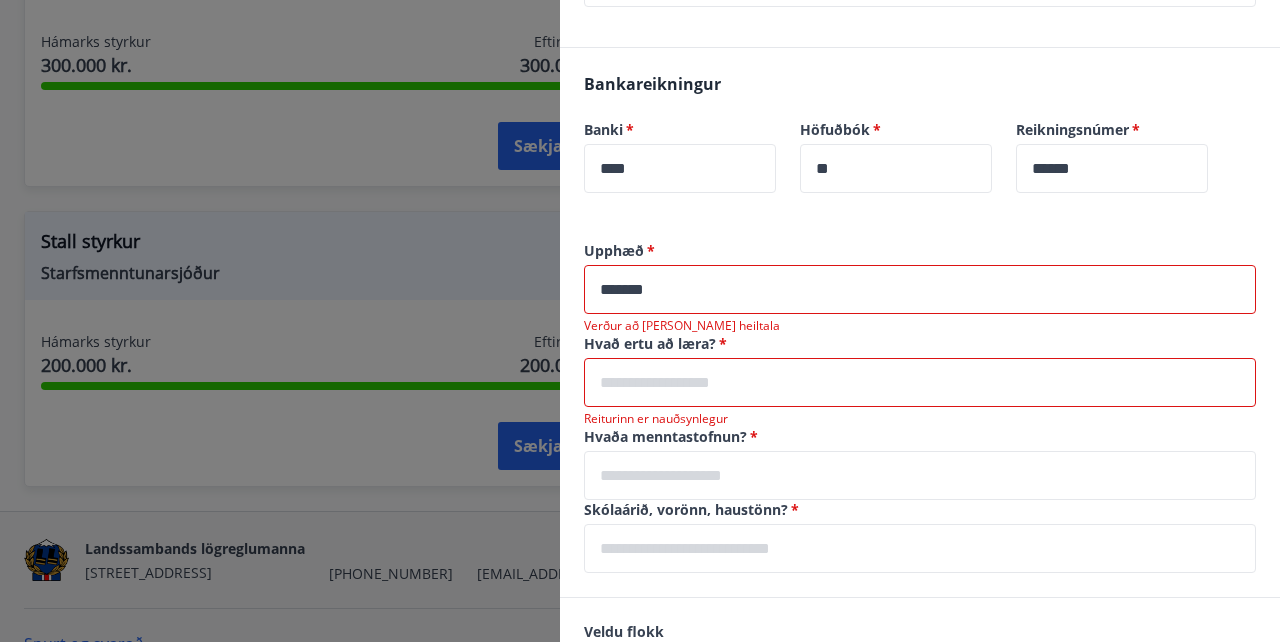 click at bounding box center [920, 382] 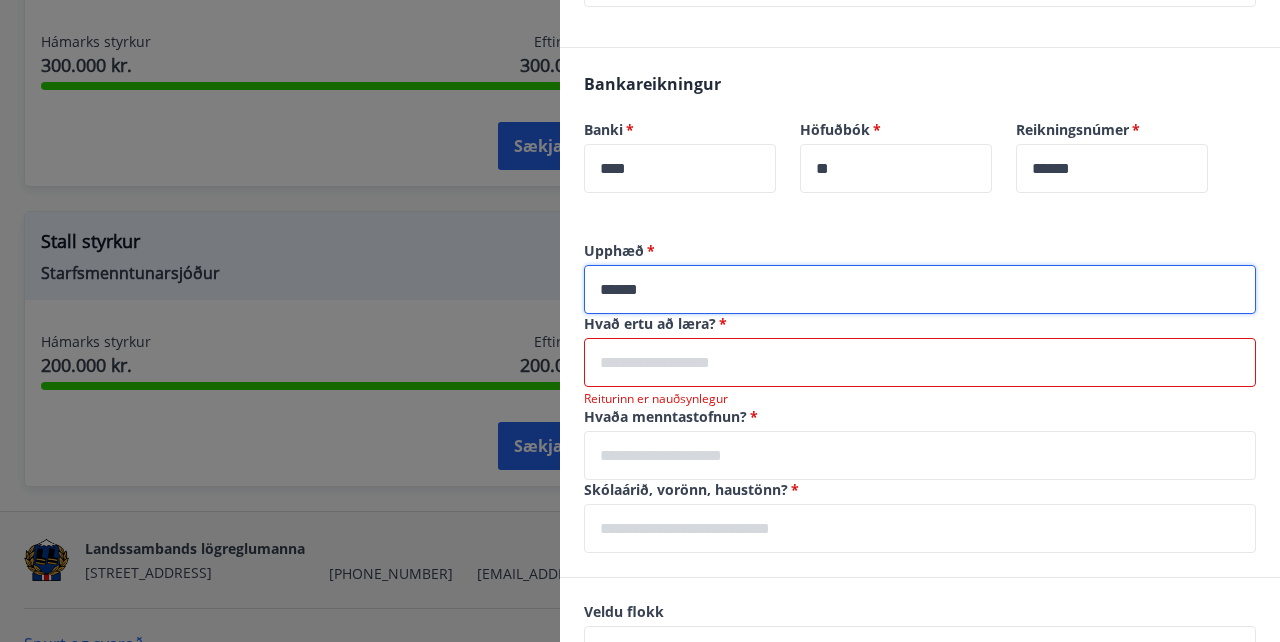 type on "******" 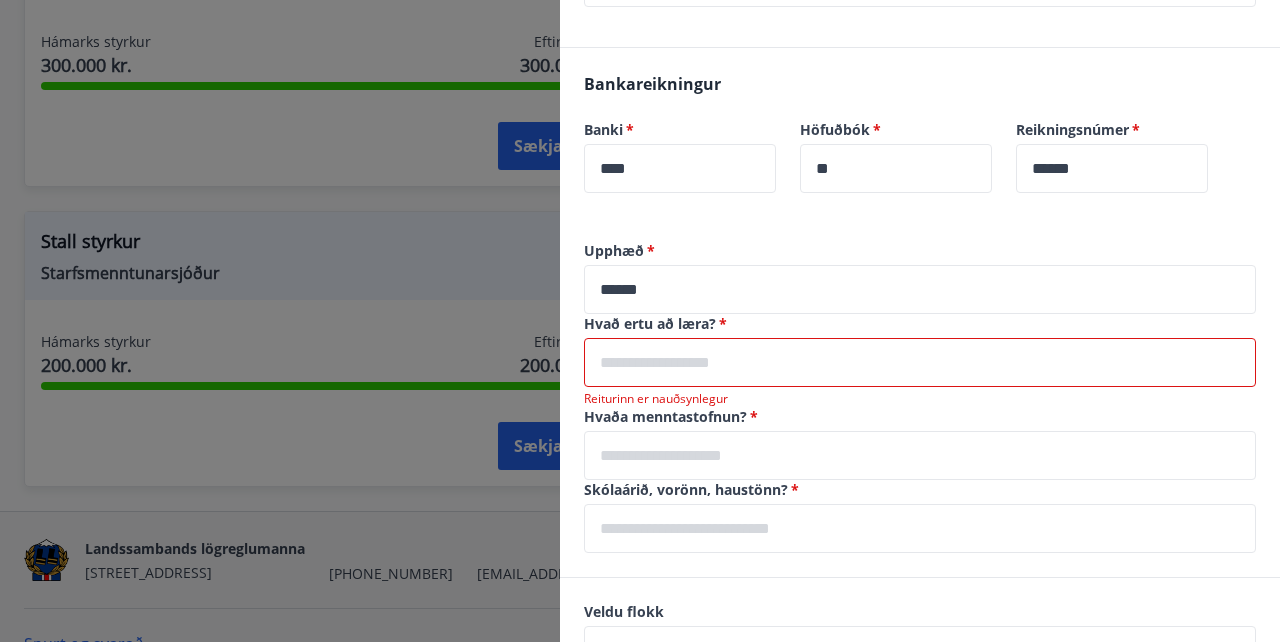 click at bounding box center (920, 362) 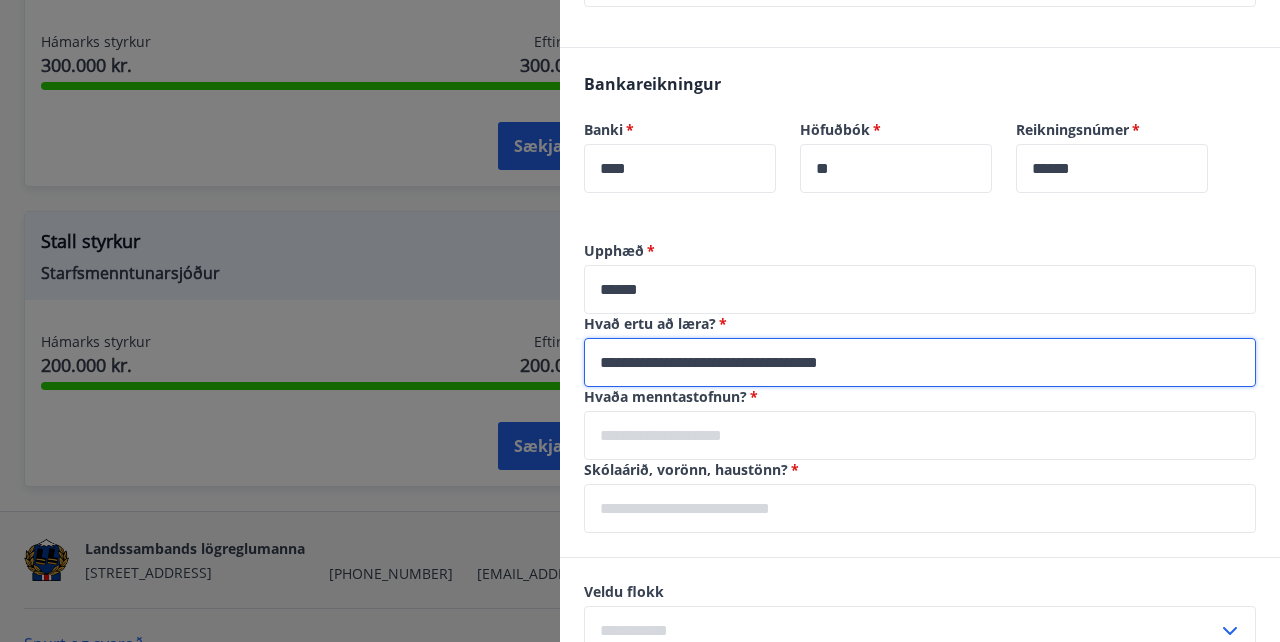 click on "**********" at bounding box center [920, 362] 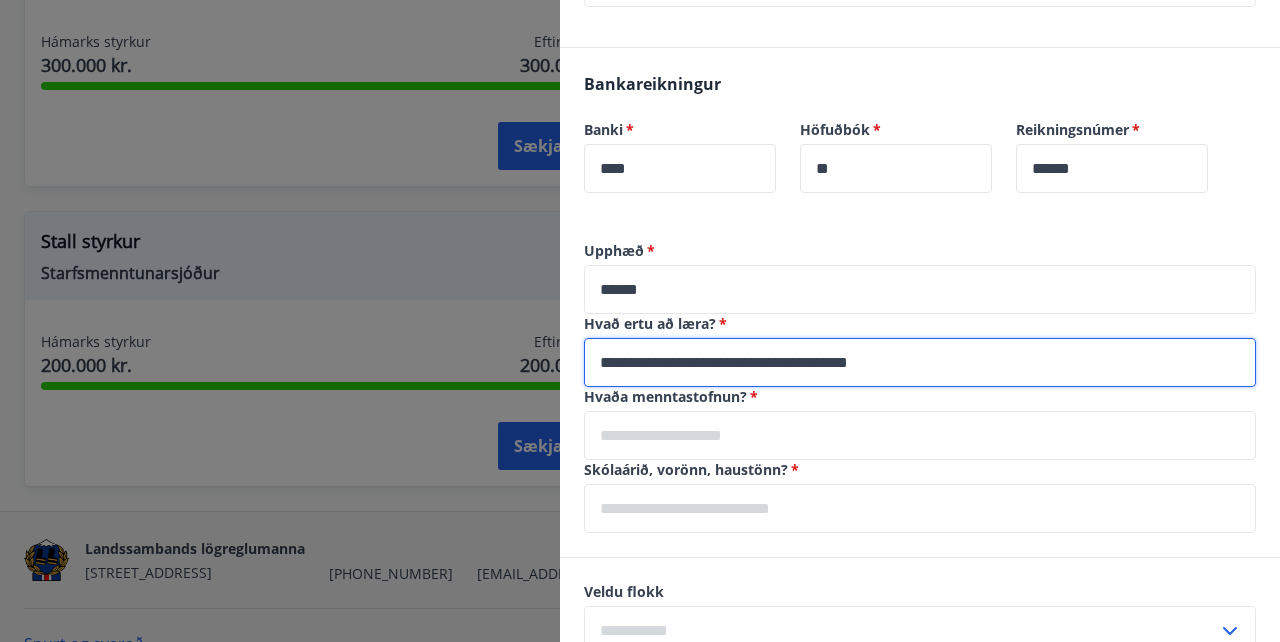 click on "**********" at bounding box center [920, 362] 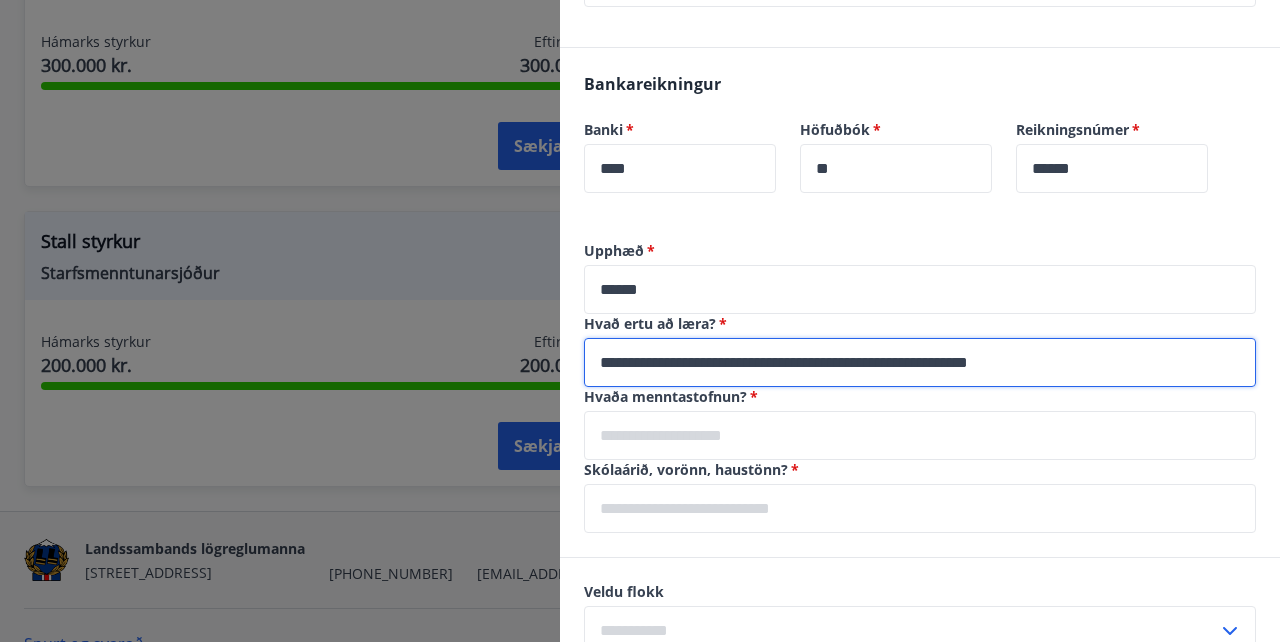 type on "**********" 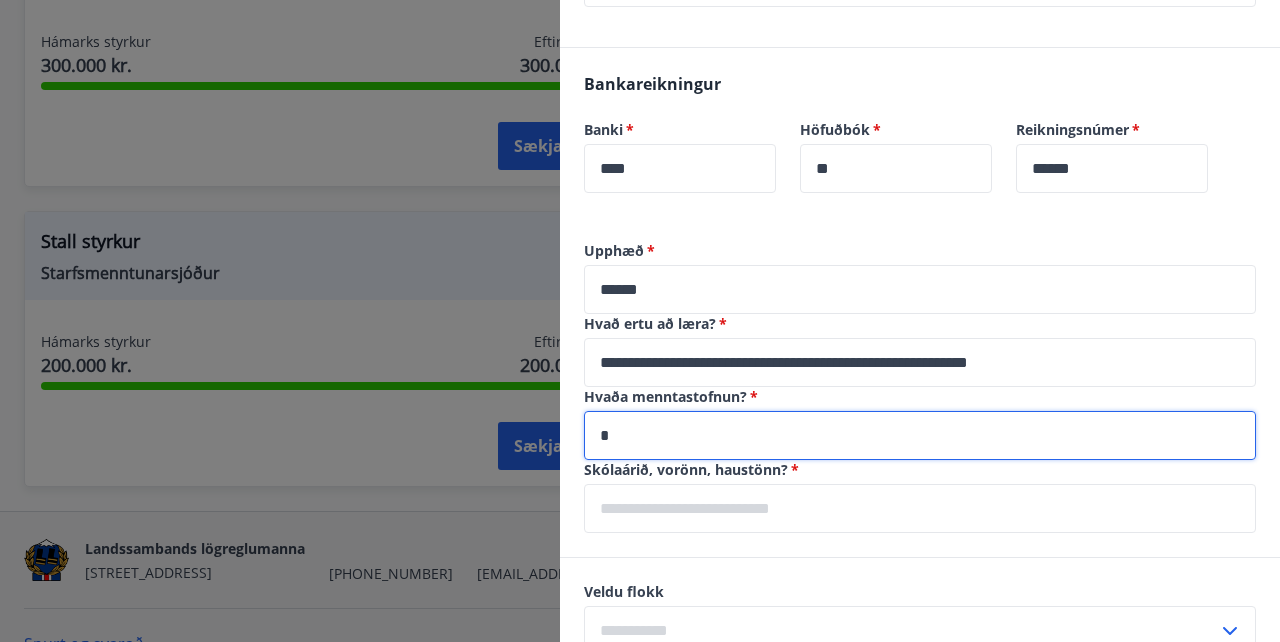 type on "*" 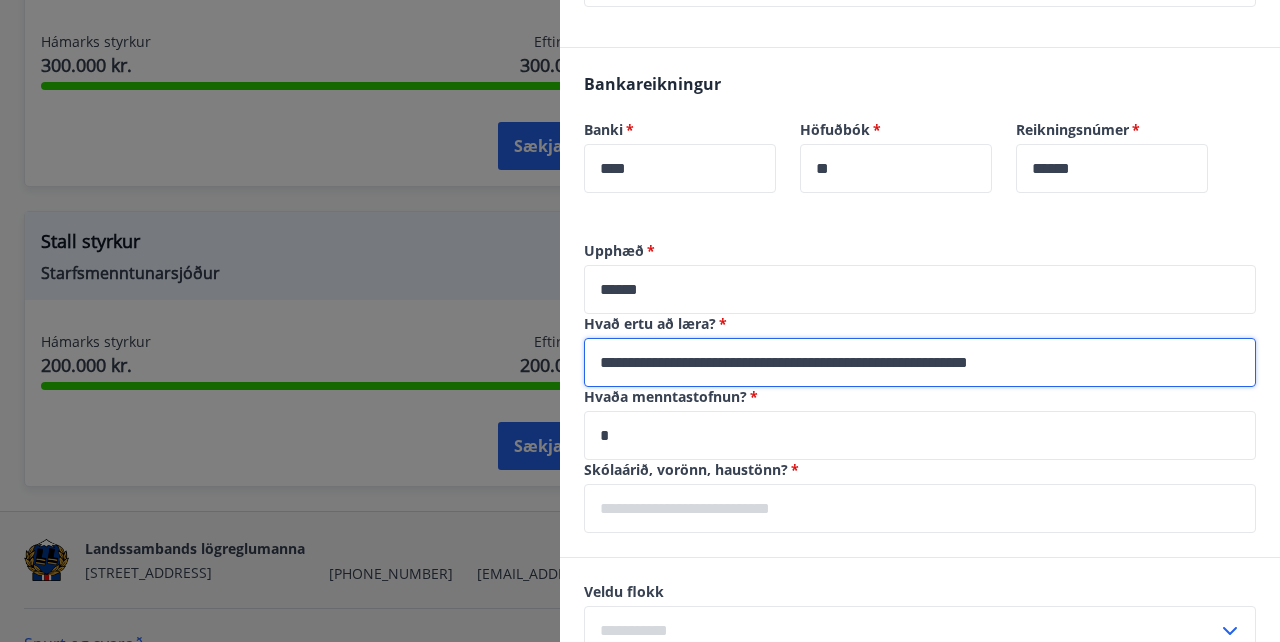 click on "**********" at bounding box center [920, 362] 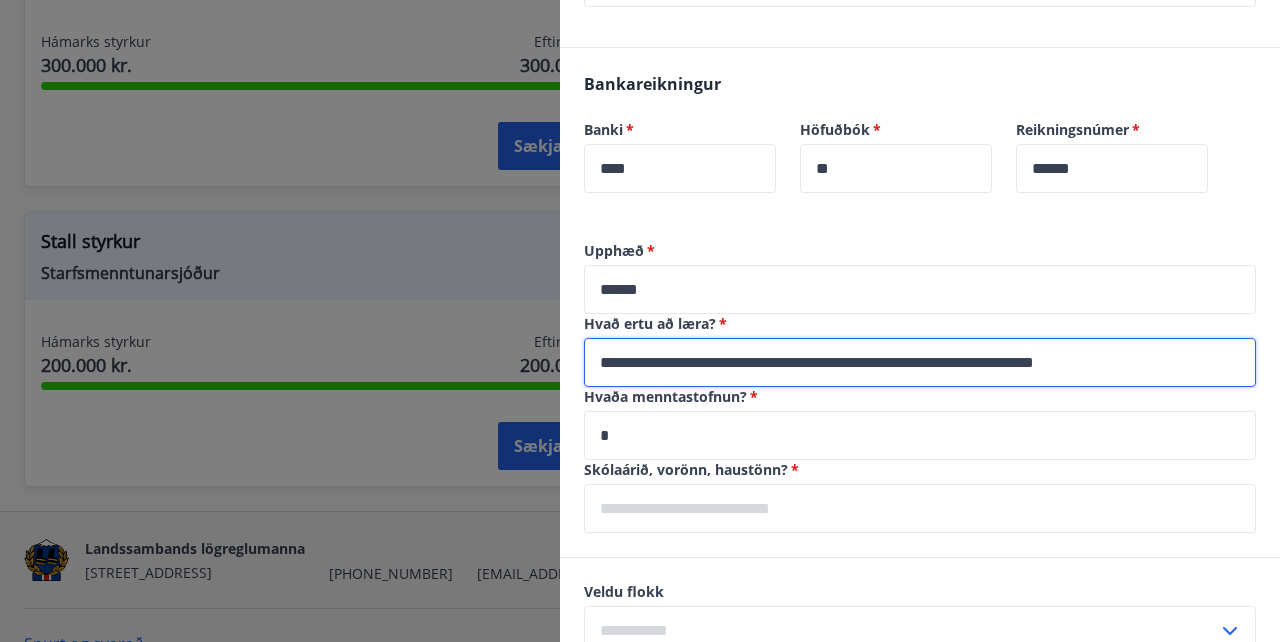 click on "**********" at bounding box center (920, 362) 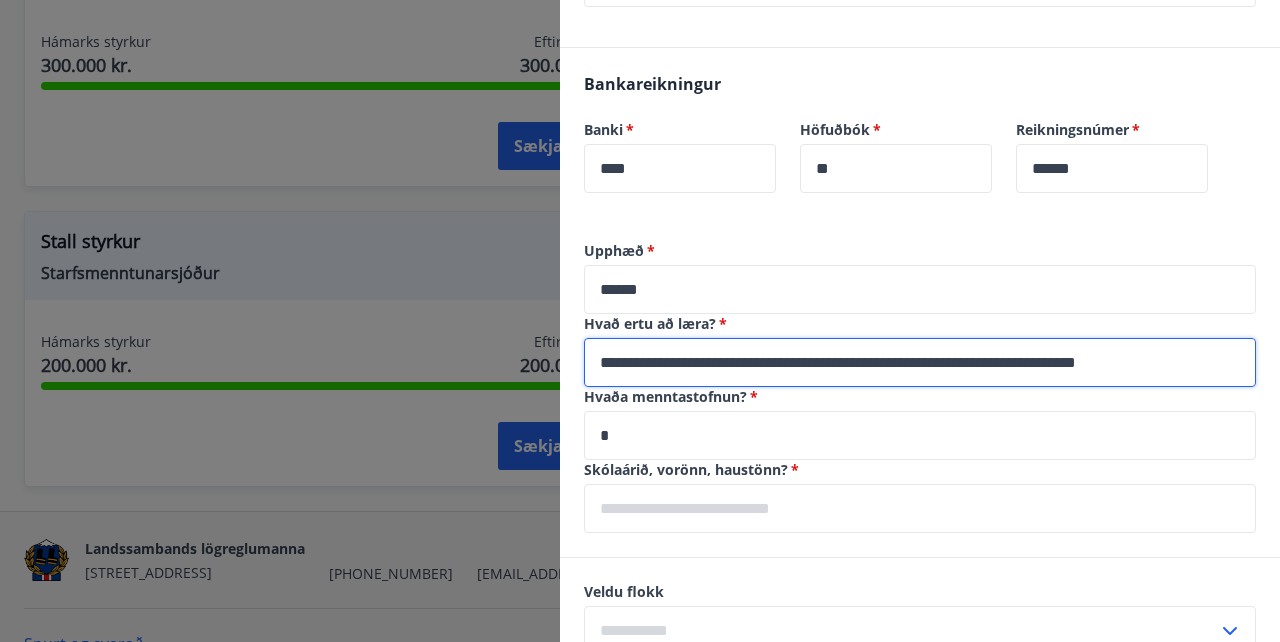 type on "**********" 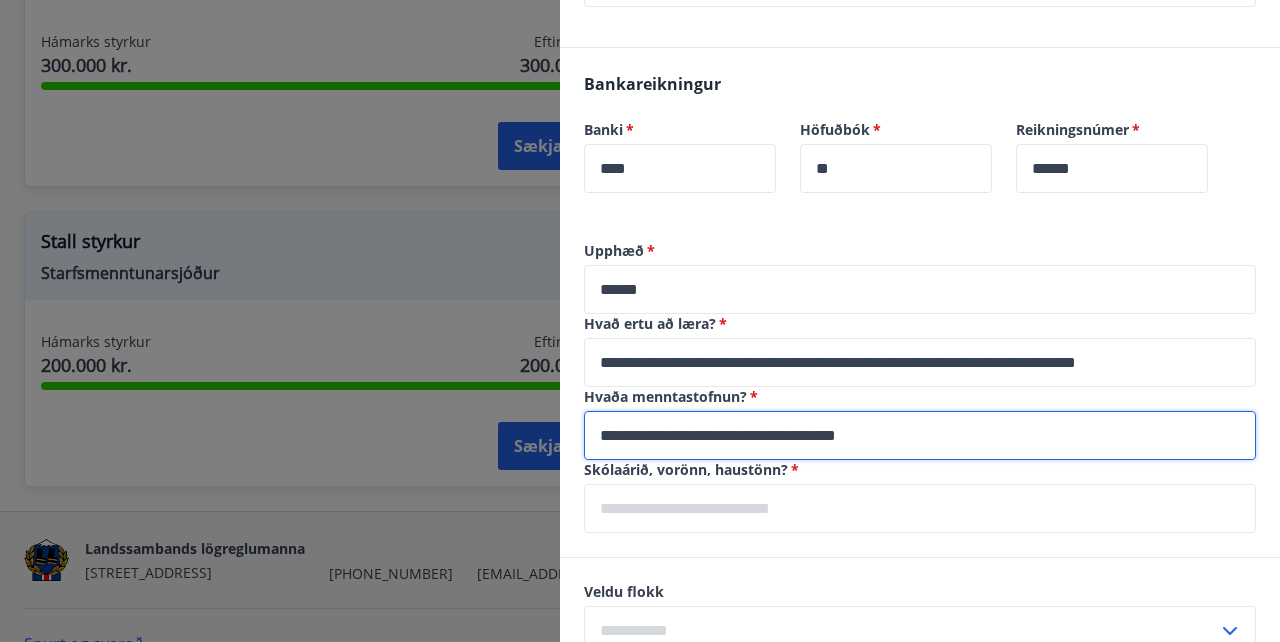 type on "**********" 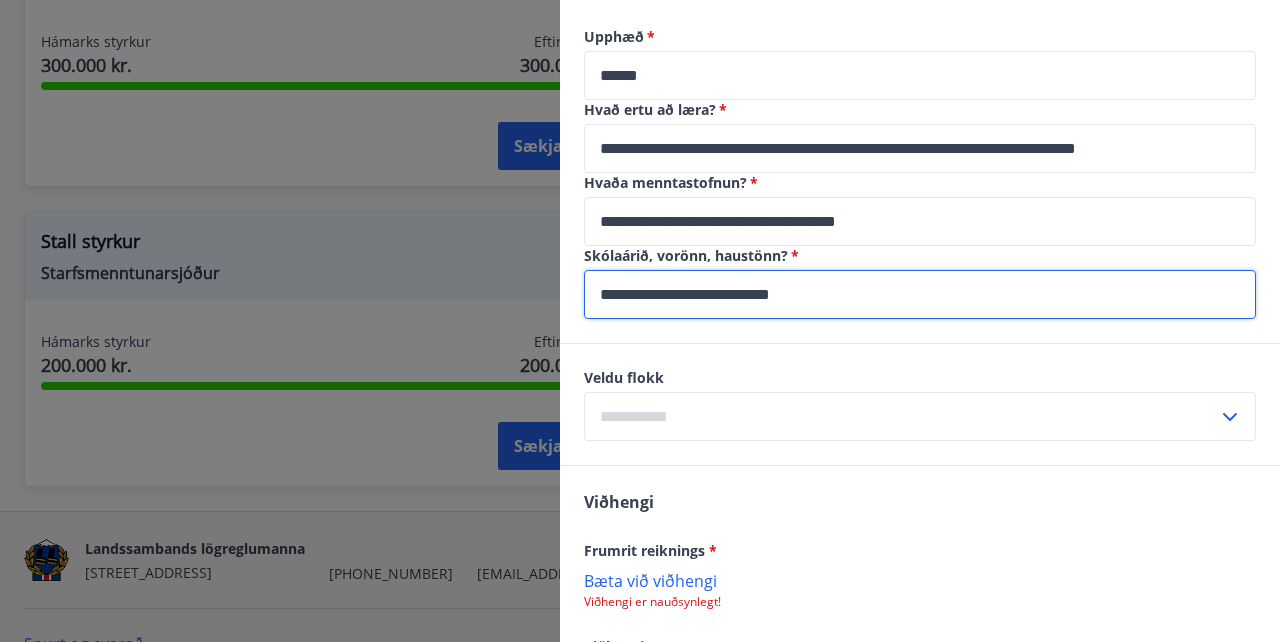 scroll, scrollTop: 963, scrollLeft: 0, axis: vertical 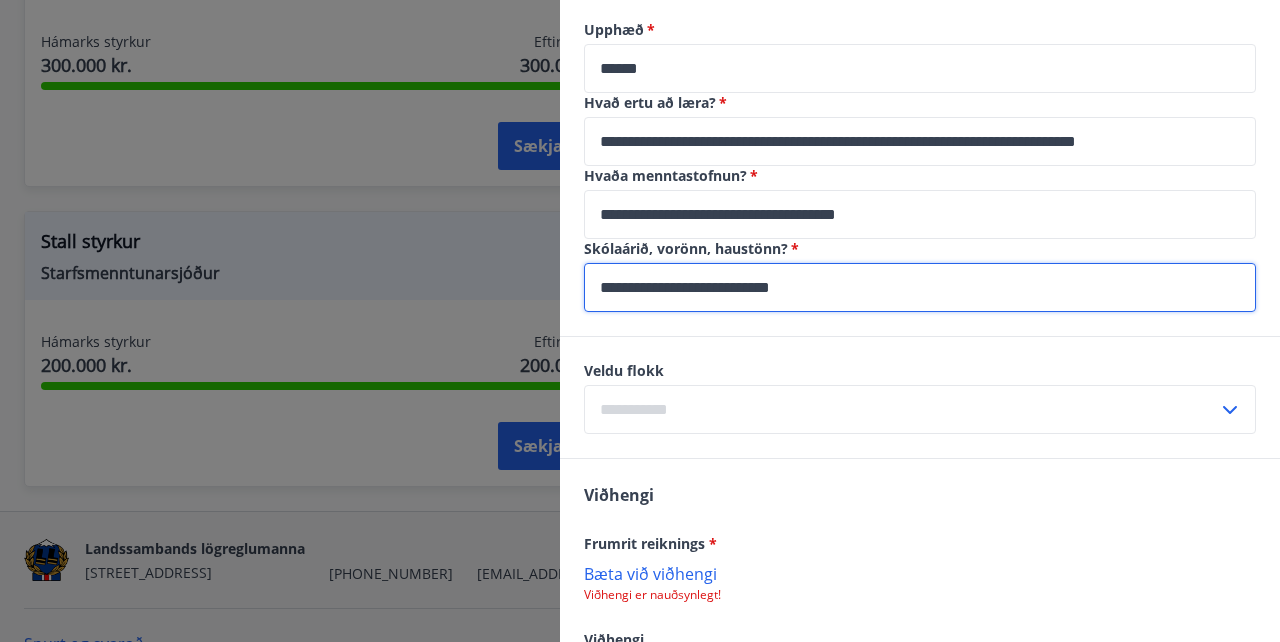 type on "**********" 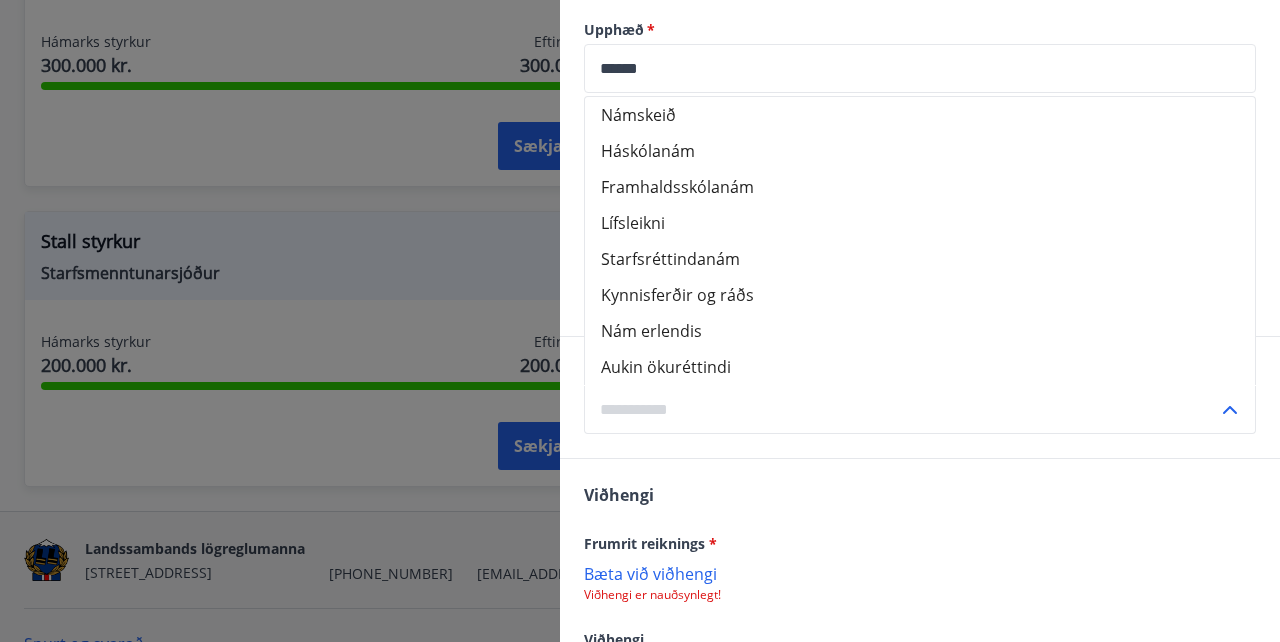 click on "Háskólanám" at bounding box center [920, 151] 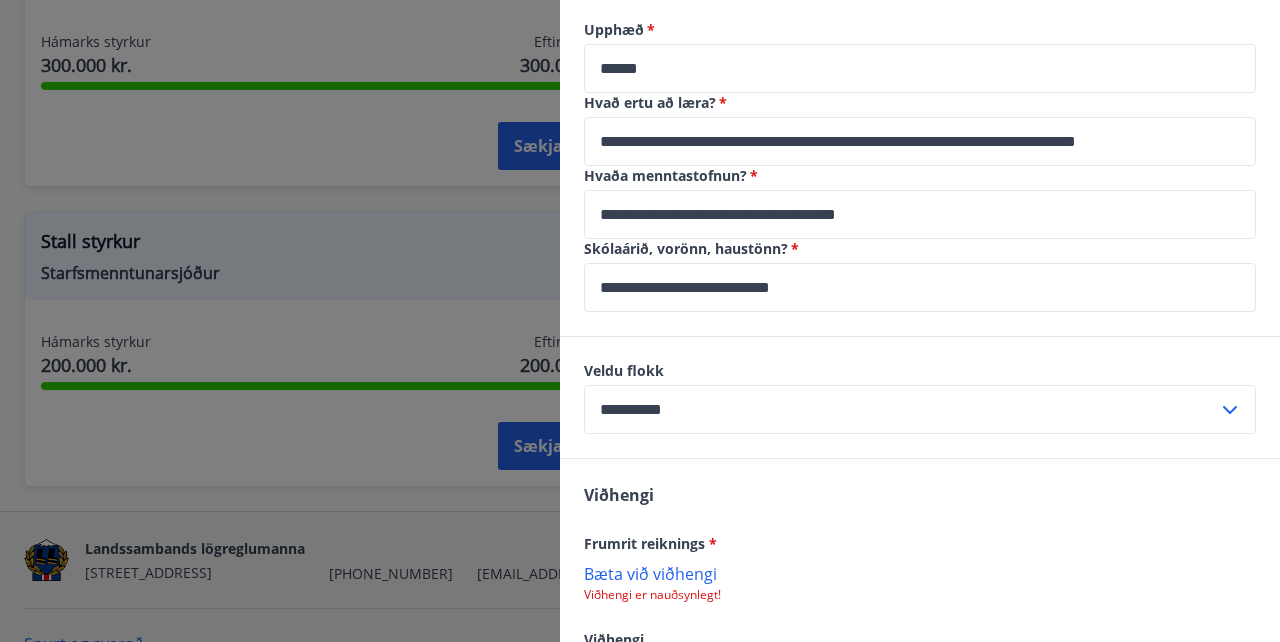 scroll, scrollTop: 1124, scrollLeft: 0, axis: vertical 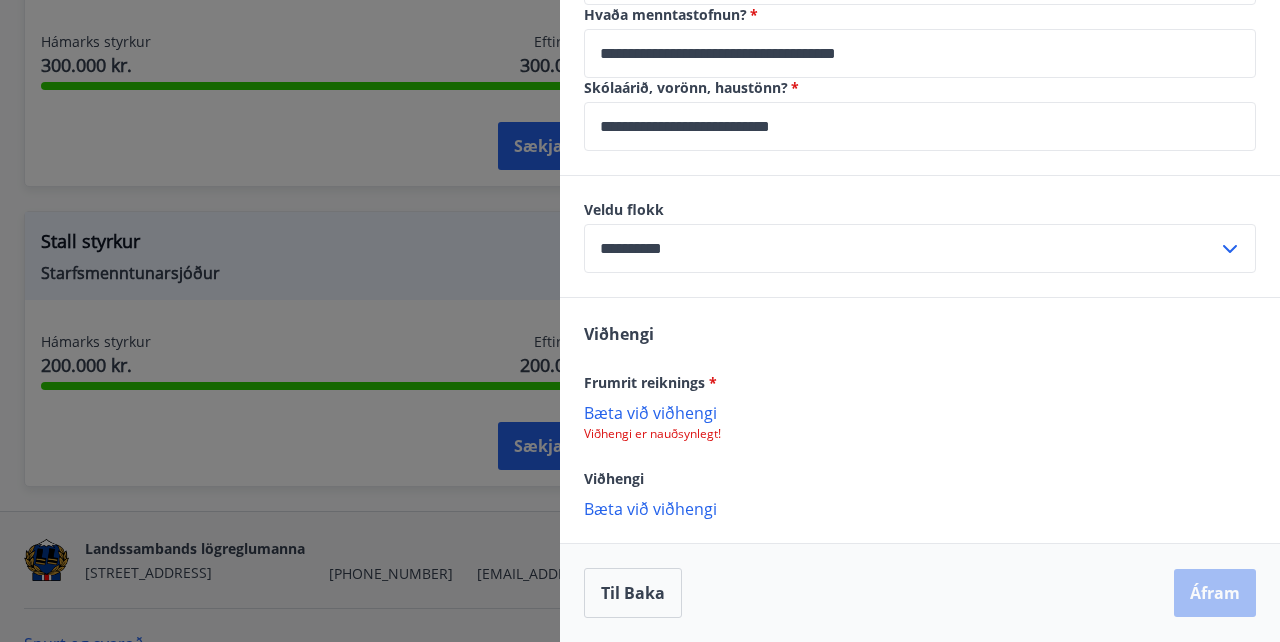 click on "Bæta við viðhengi" at bounding box center (920, 412) 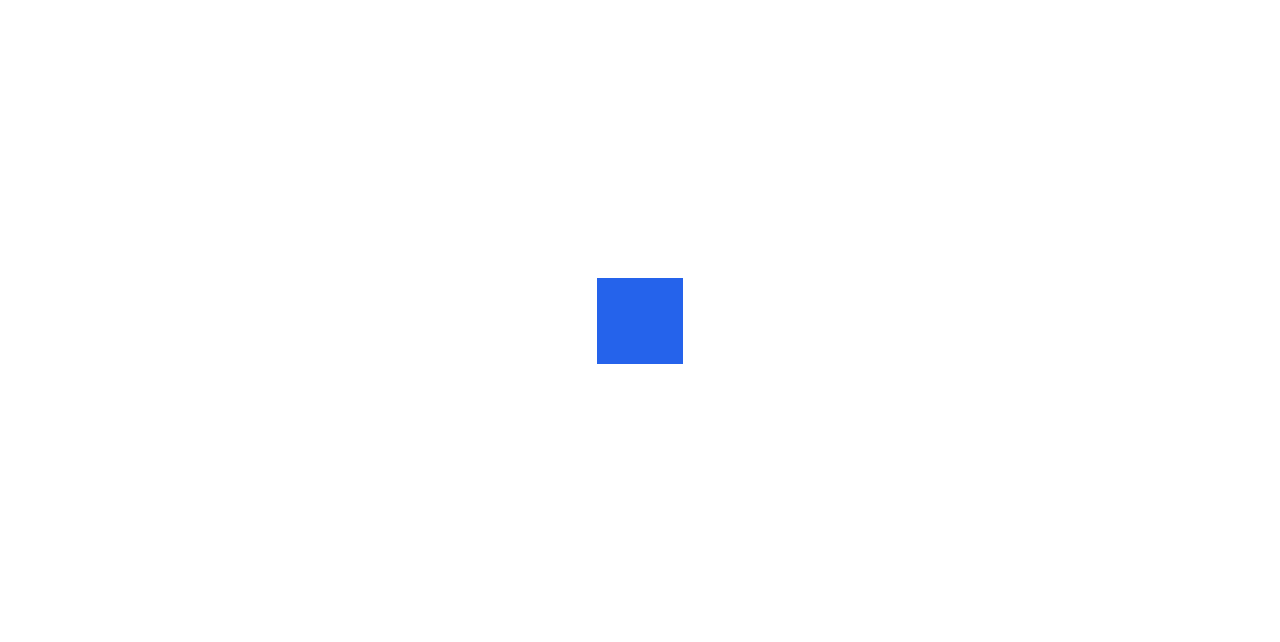 scroll, scrollTop: 0, scrollLeft: 0, axis: both 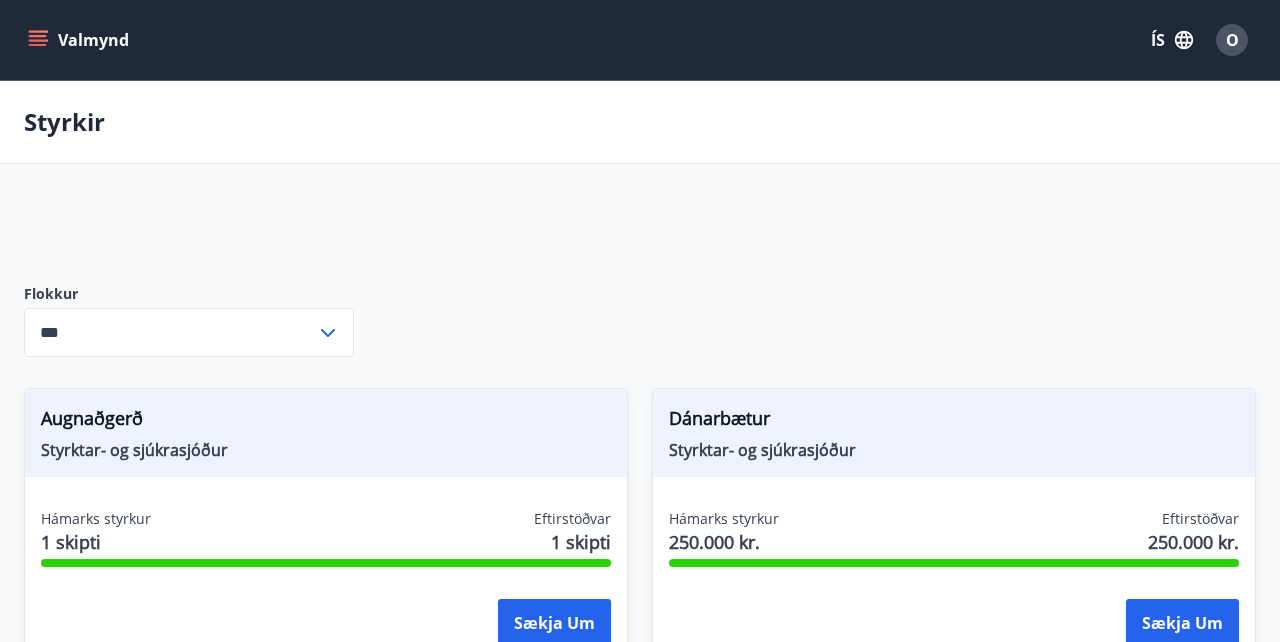 type on "***" 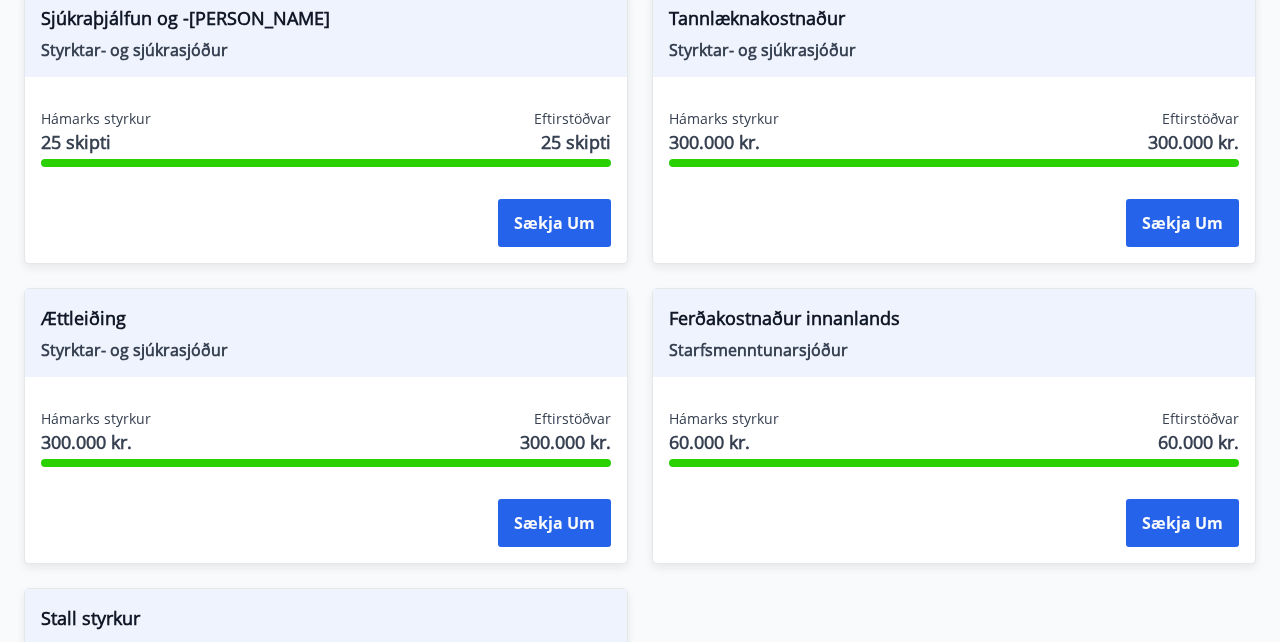 scroll, scrollTop: 2914, scrollLeft: 0, axis: vertical 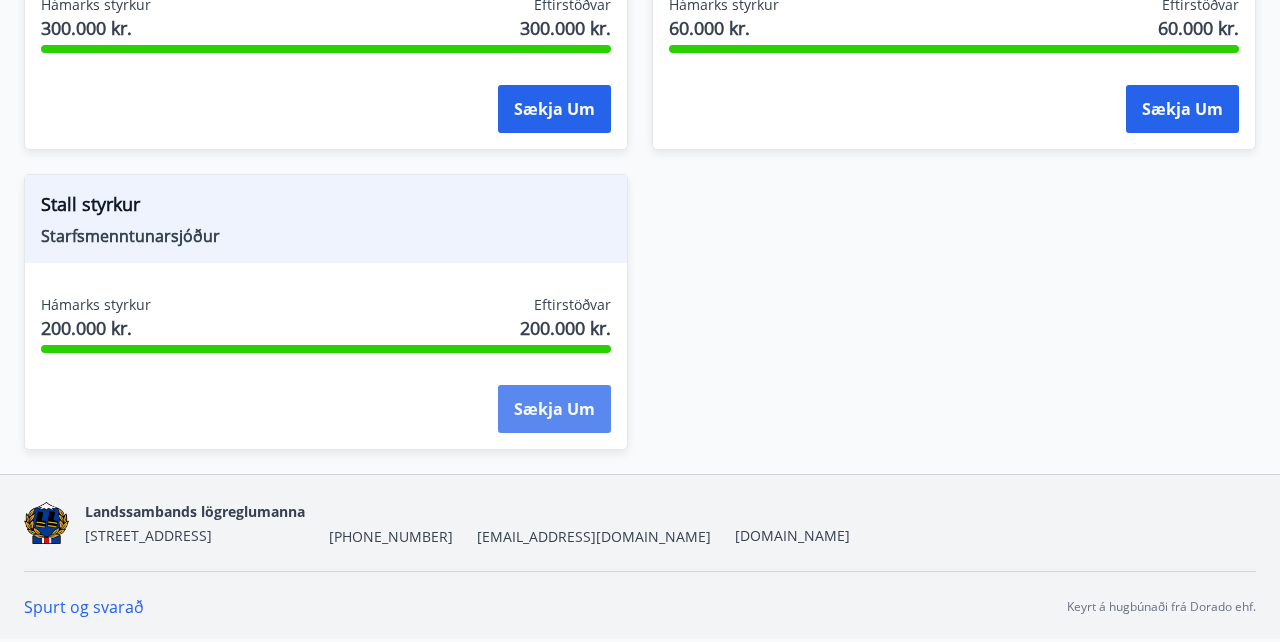 click on "Sækja um" at bounding box center [554, 409] 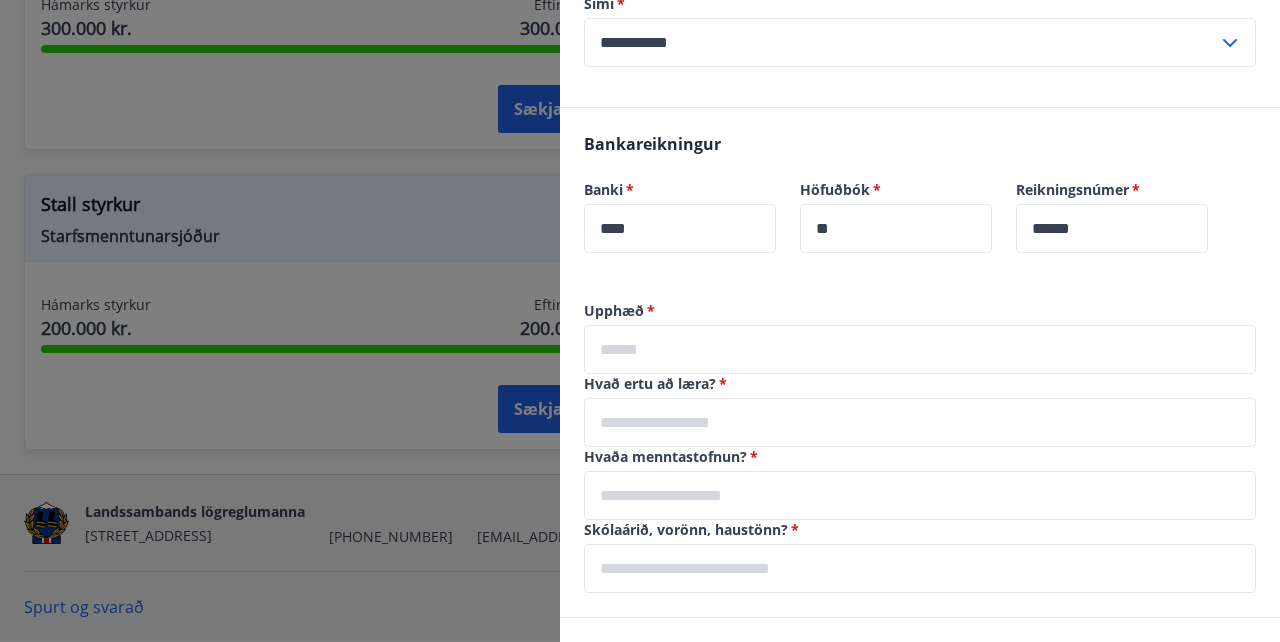 scroll, scrollTop: 678, scrollLeft: 0, axis: vertical 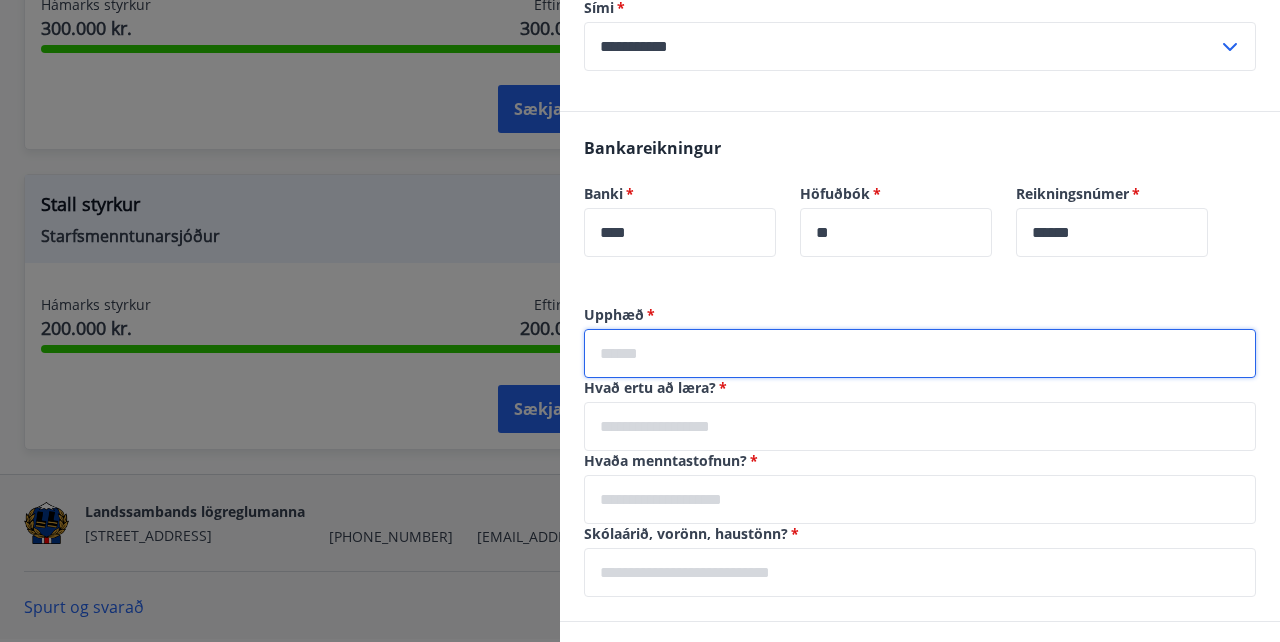 click at bounding box center [920, 353] 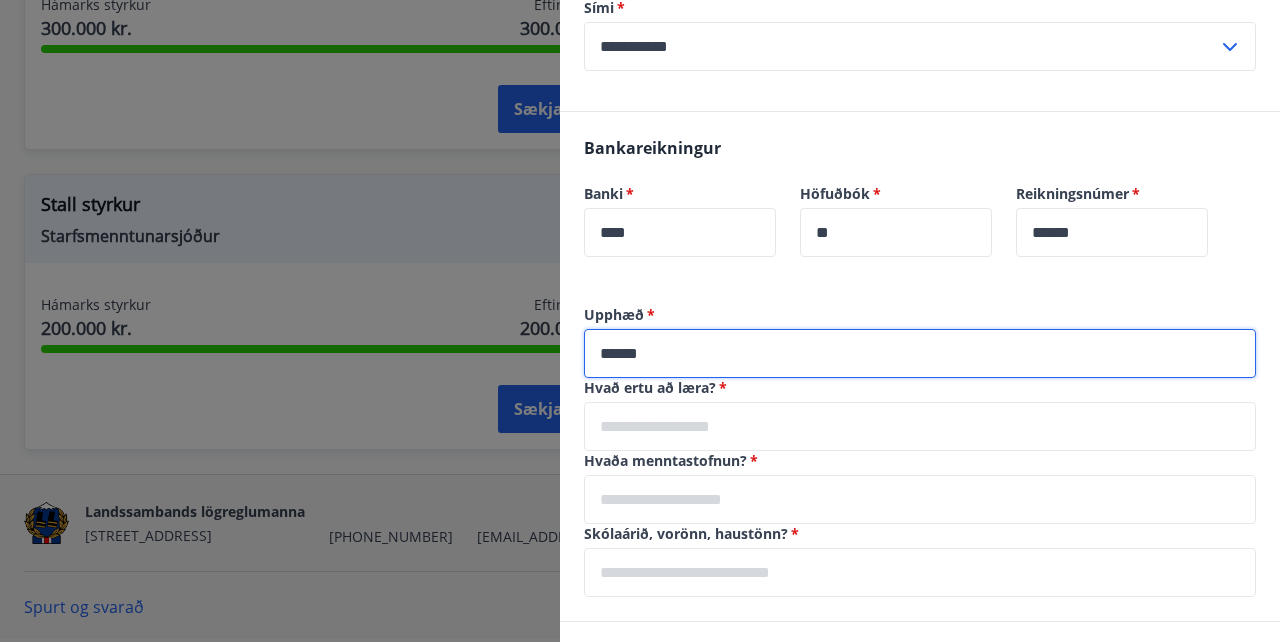 type on "******" 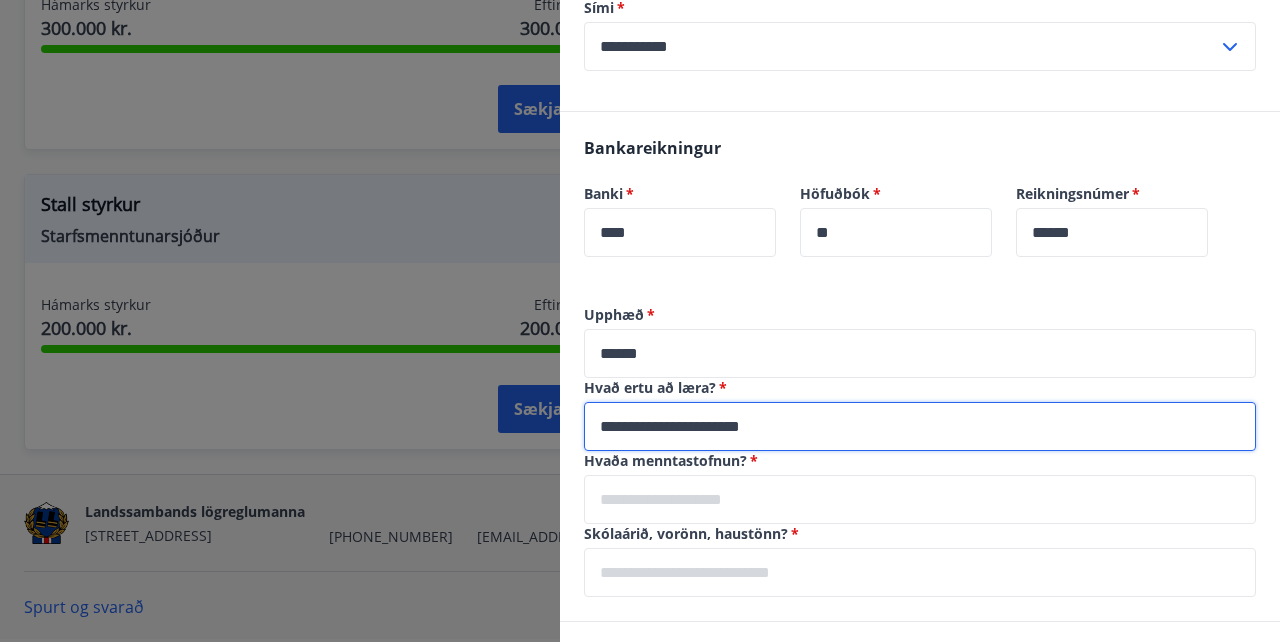 click on "**********" at bounding box center (920, 426) 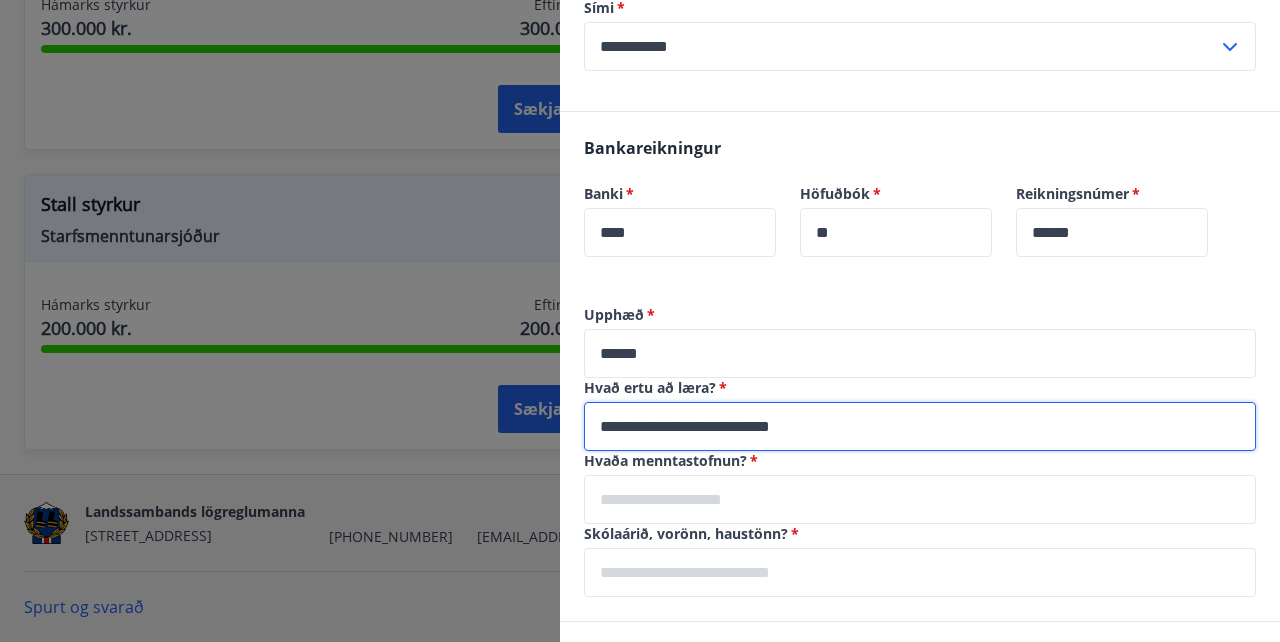click on "**********" at bounding box center (920, 426) 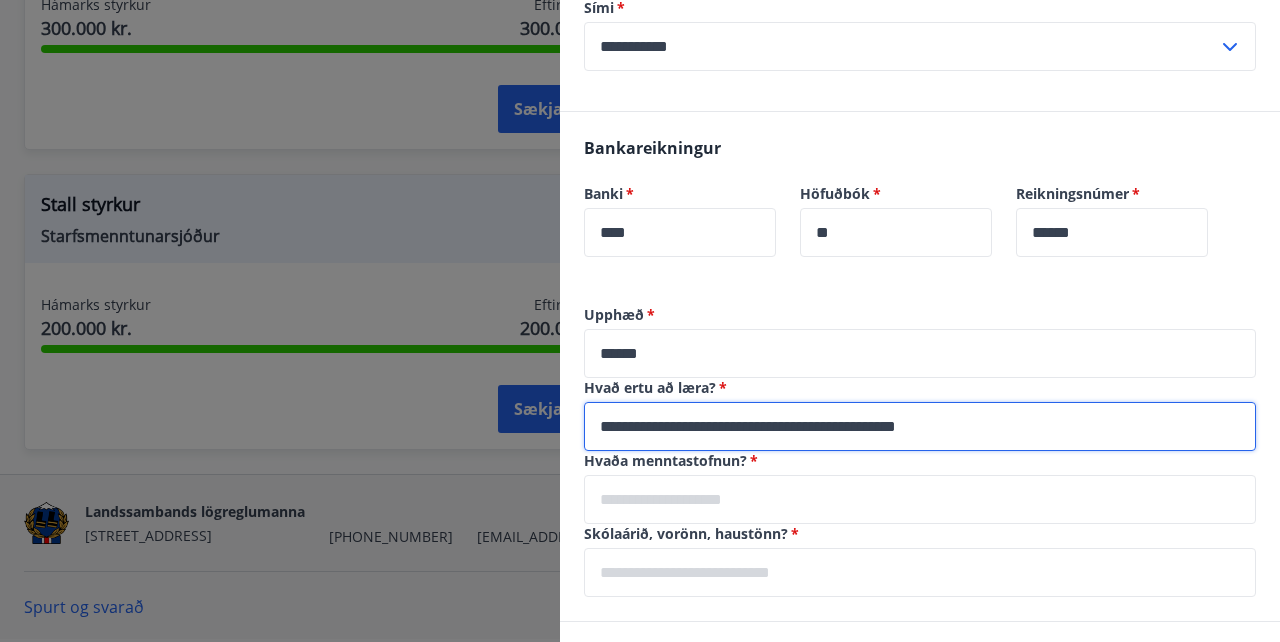 type on "**********" 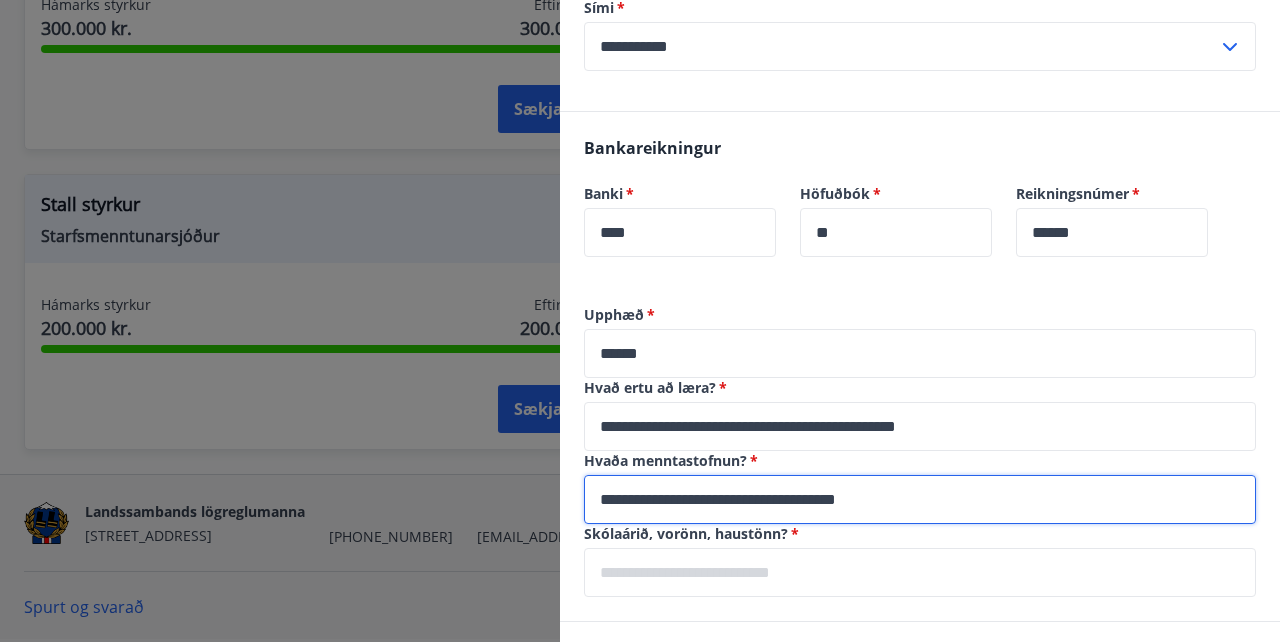 scroll, scrollTop: 873, scrollLeft: 0, axis: vertical 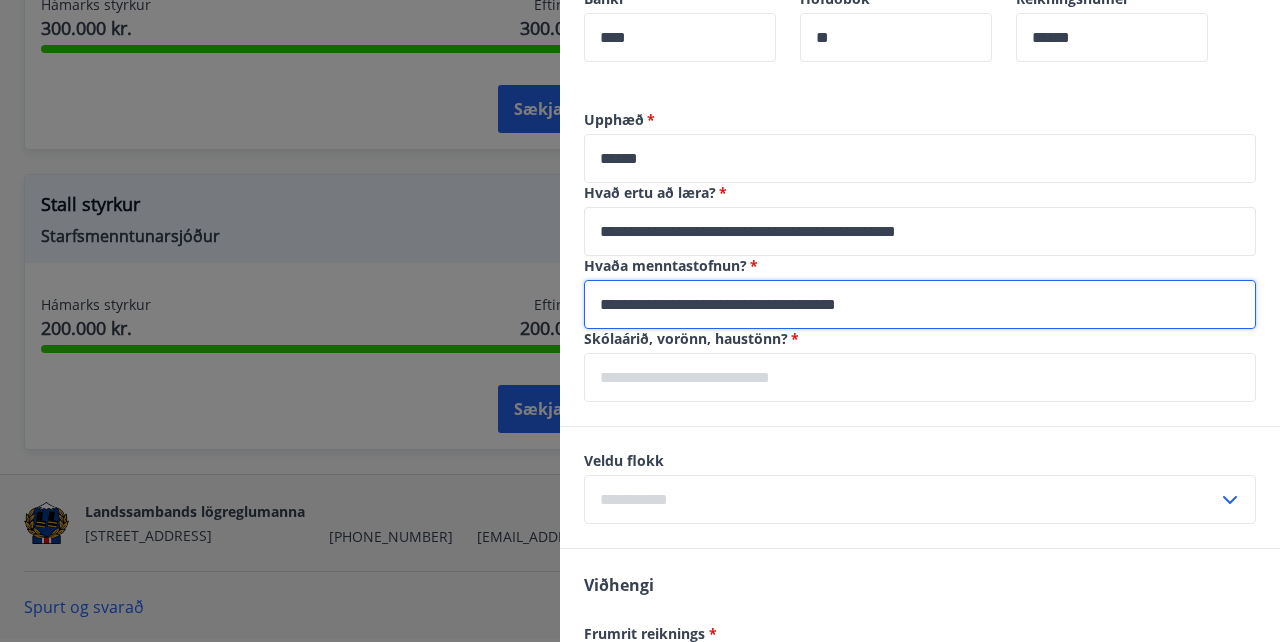 type on "**********" 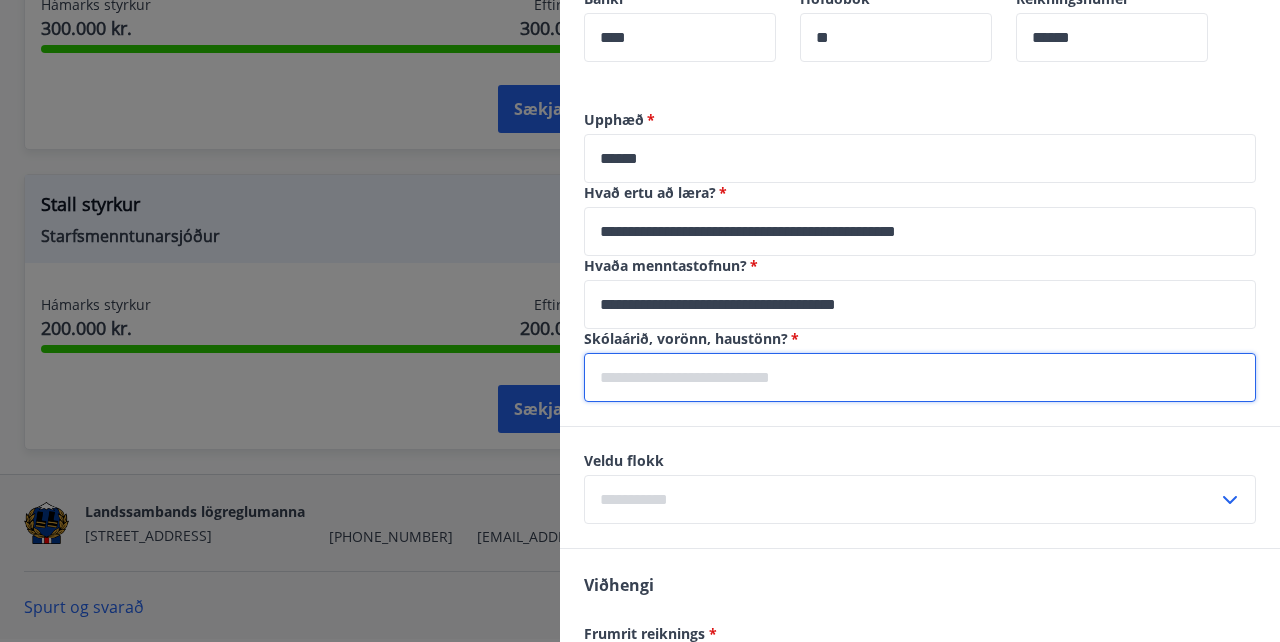 click at bounding box center [920, 377] 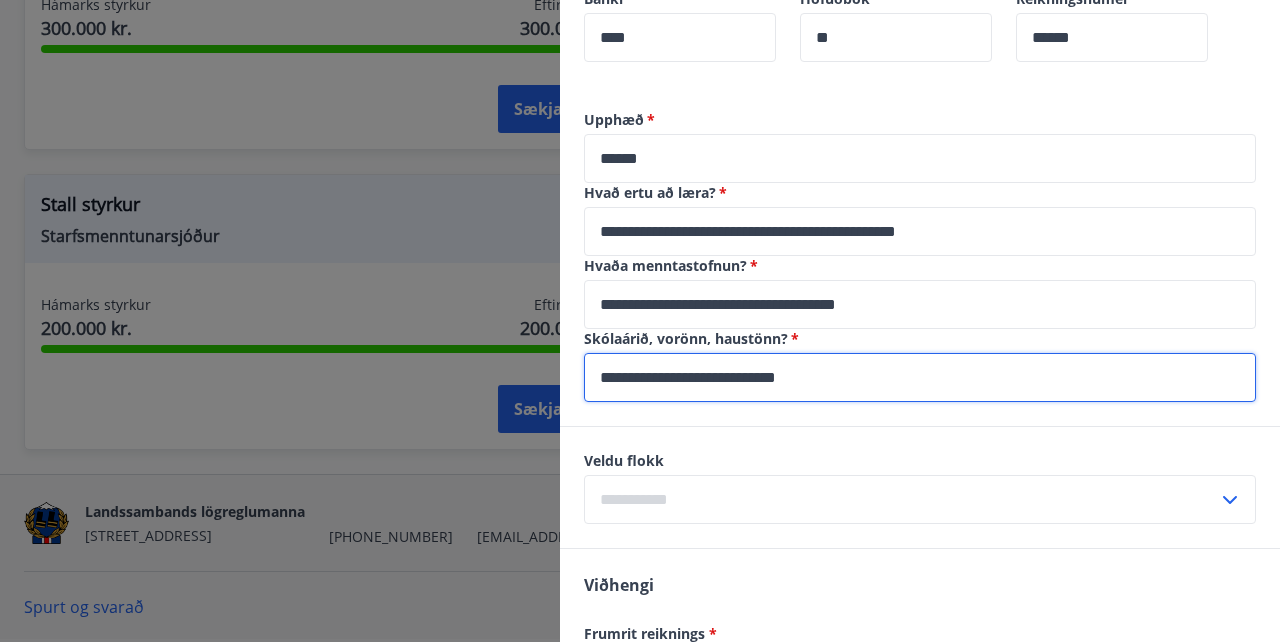 type on "**********" 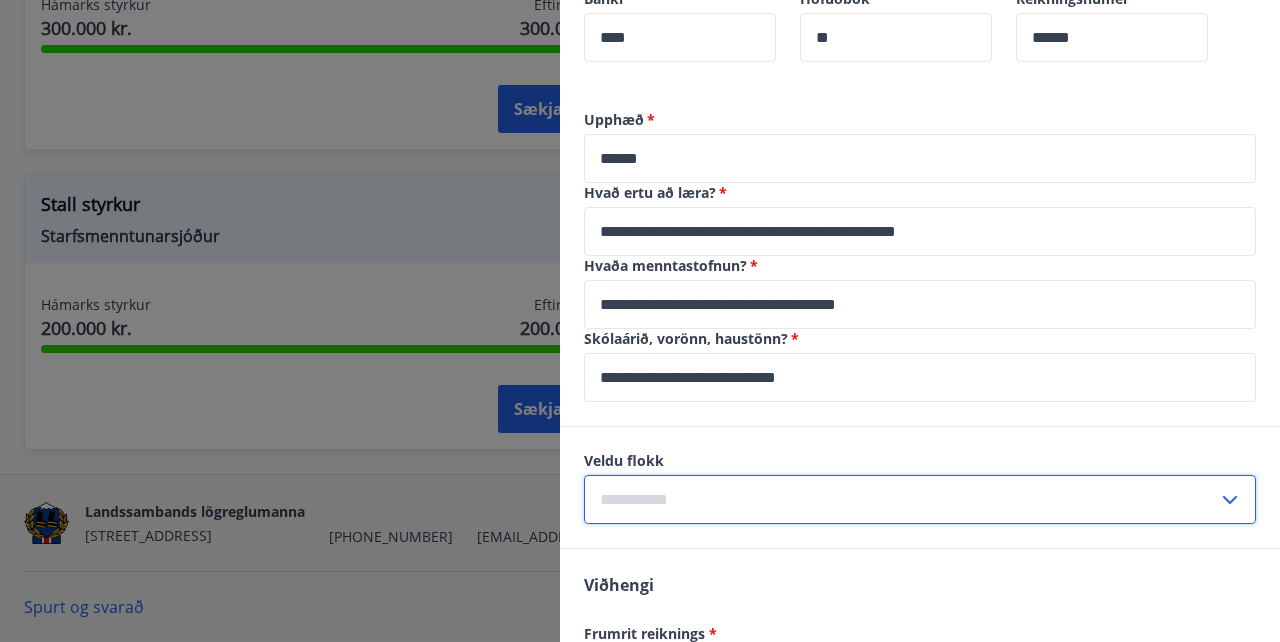 click at bounding box center (901, 499) 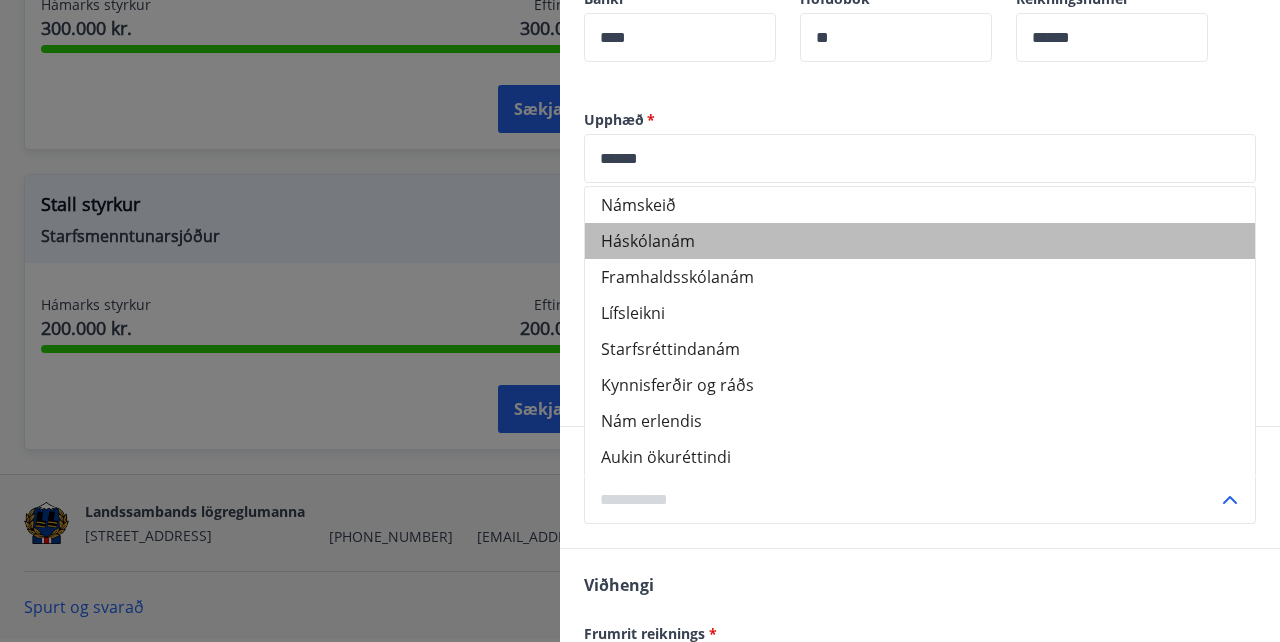 click on "Háskólanám" at bounding box center [920, 241] 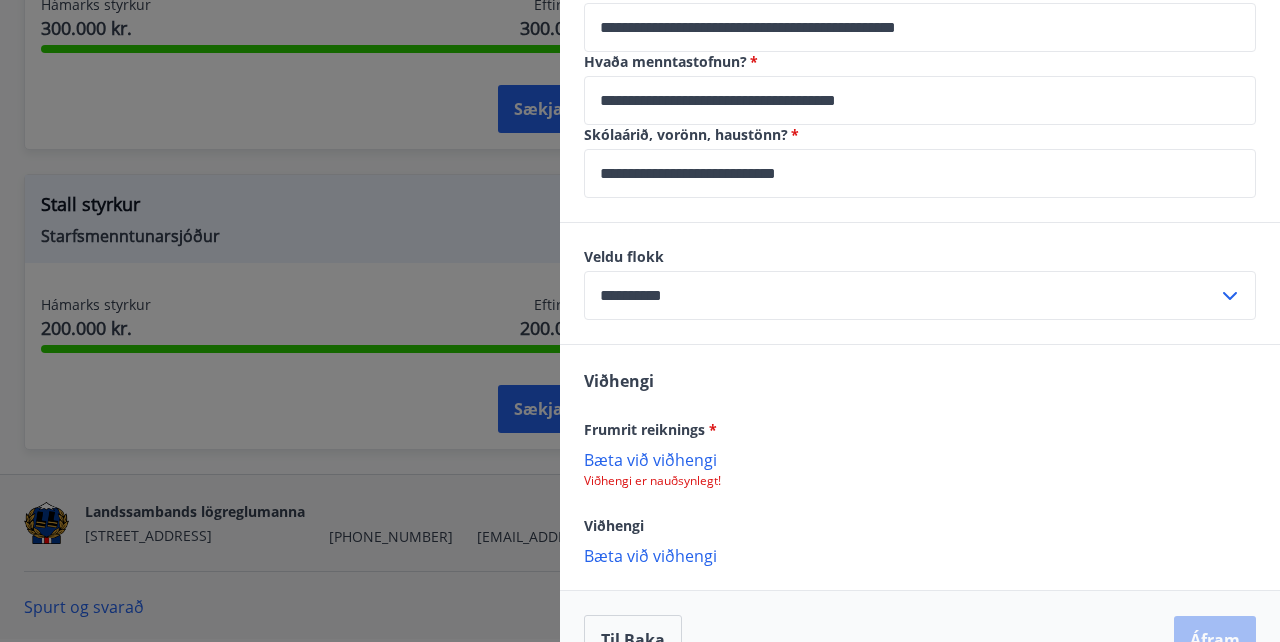 scroll, scrollTop: 1080, scrollLeft: 0, axis: vertical 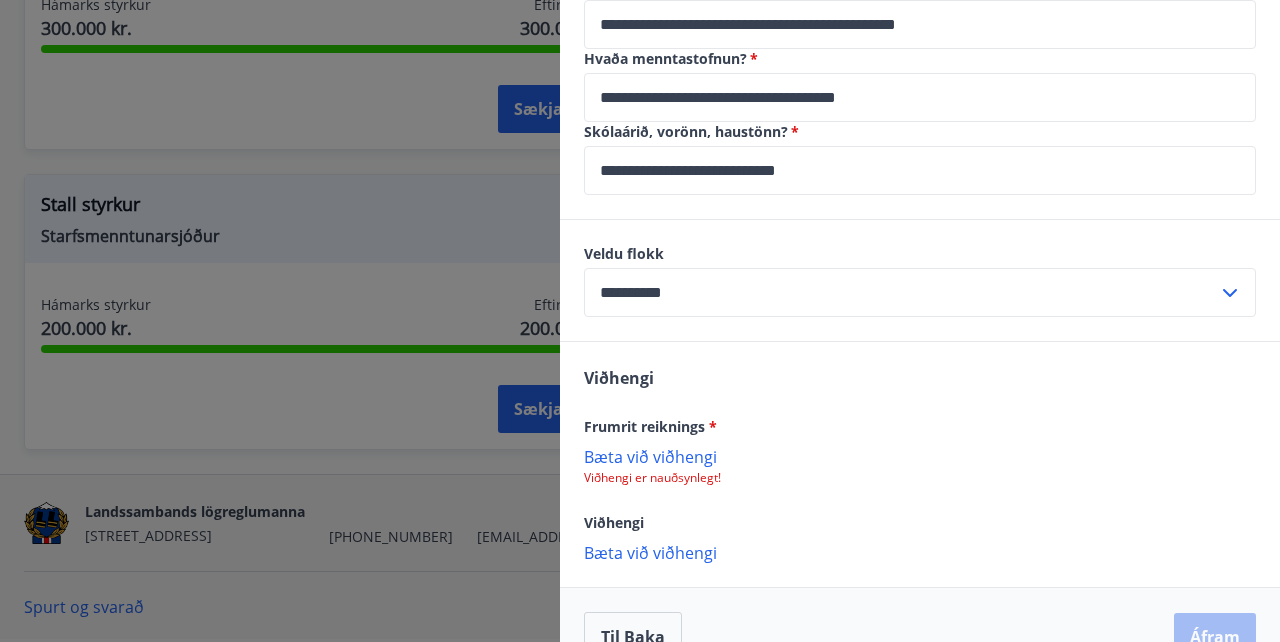 click on "Bæta við viðhengi" at bounding box center [920, 456] 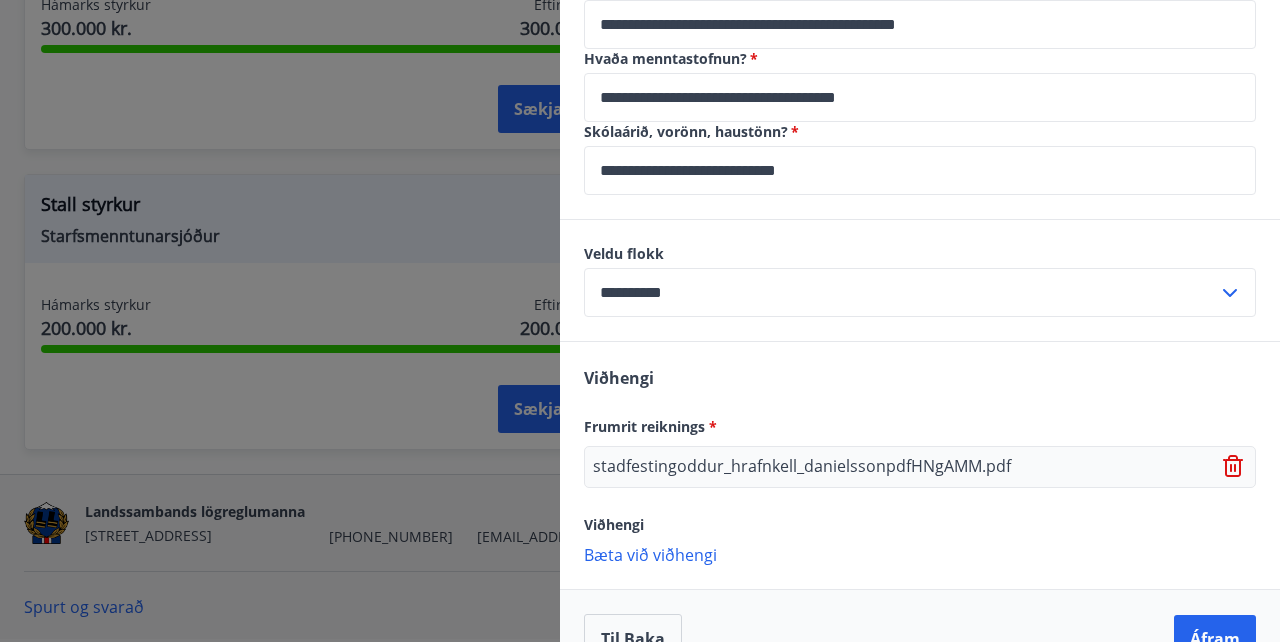 click on "Bæta við viðhengi" at bounding box center [920, 554] 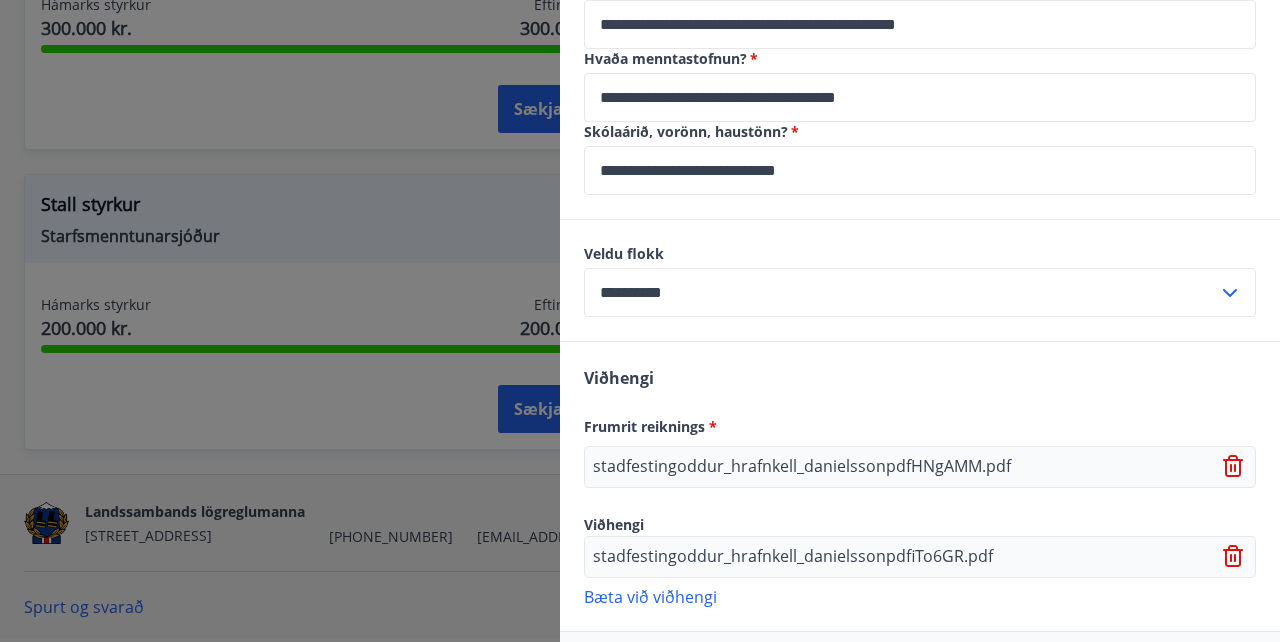 scroll, scrollTop: 1168, scrollLeft: 0, axis: vertical 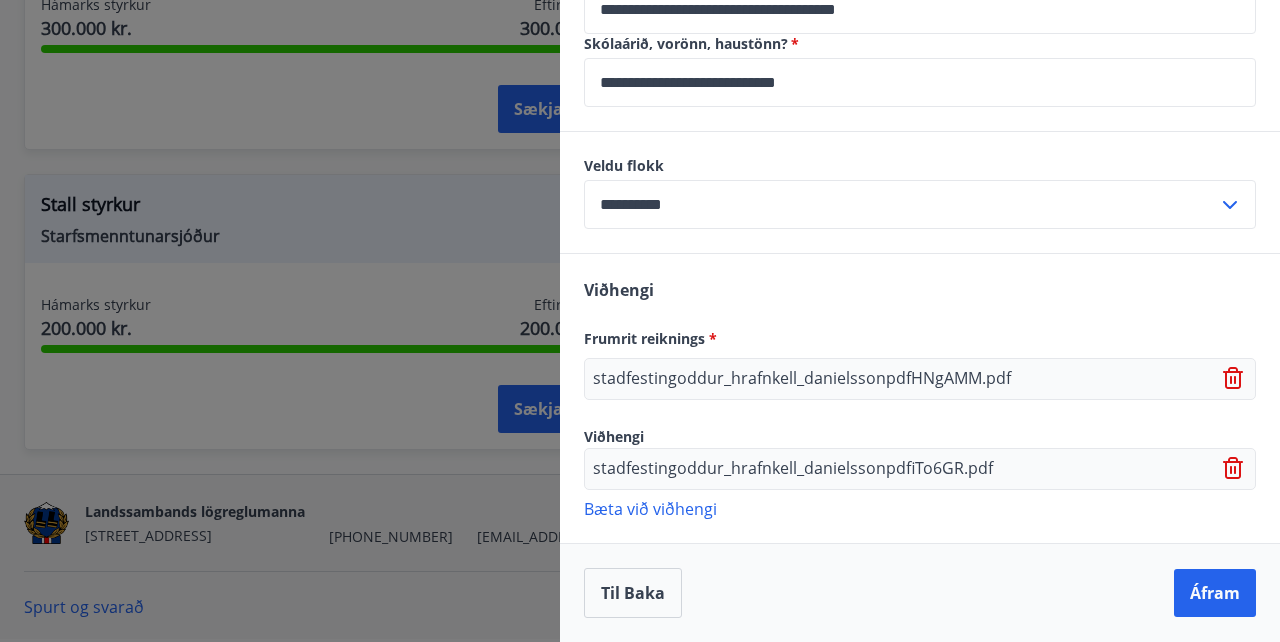 click on "Frumrit reiknings   *" at bounding box center (650, 338) 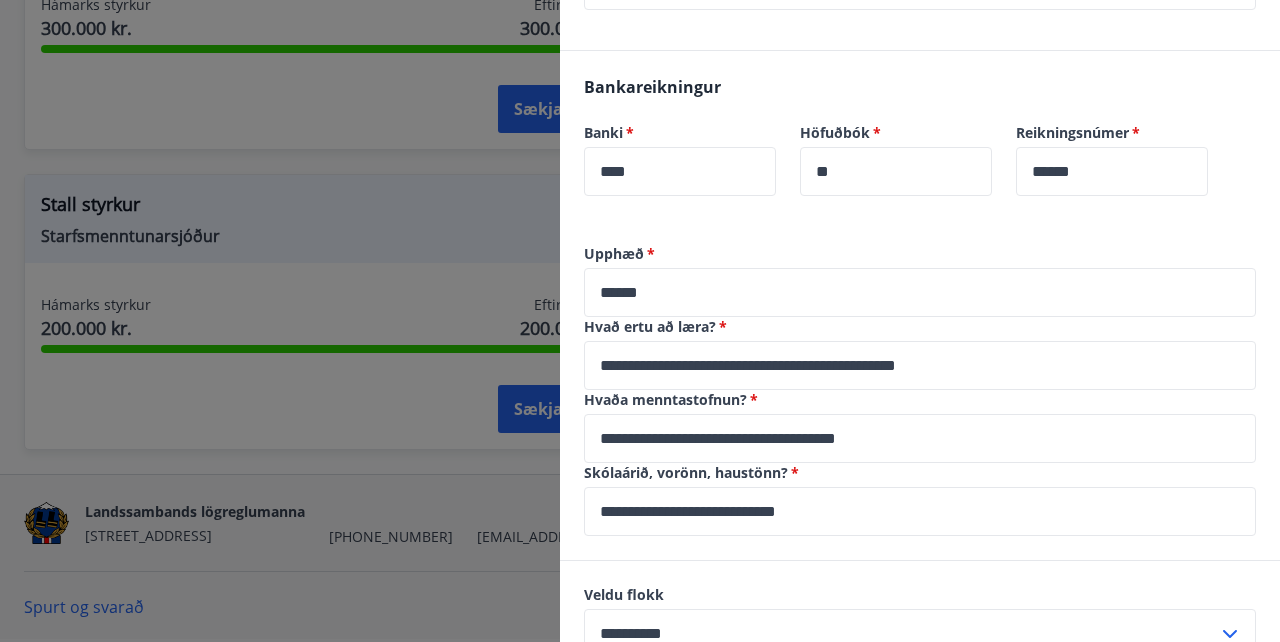 scroll, scrollTop: 737, scrollLeft: 0, axis: vertical 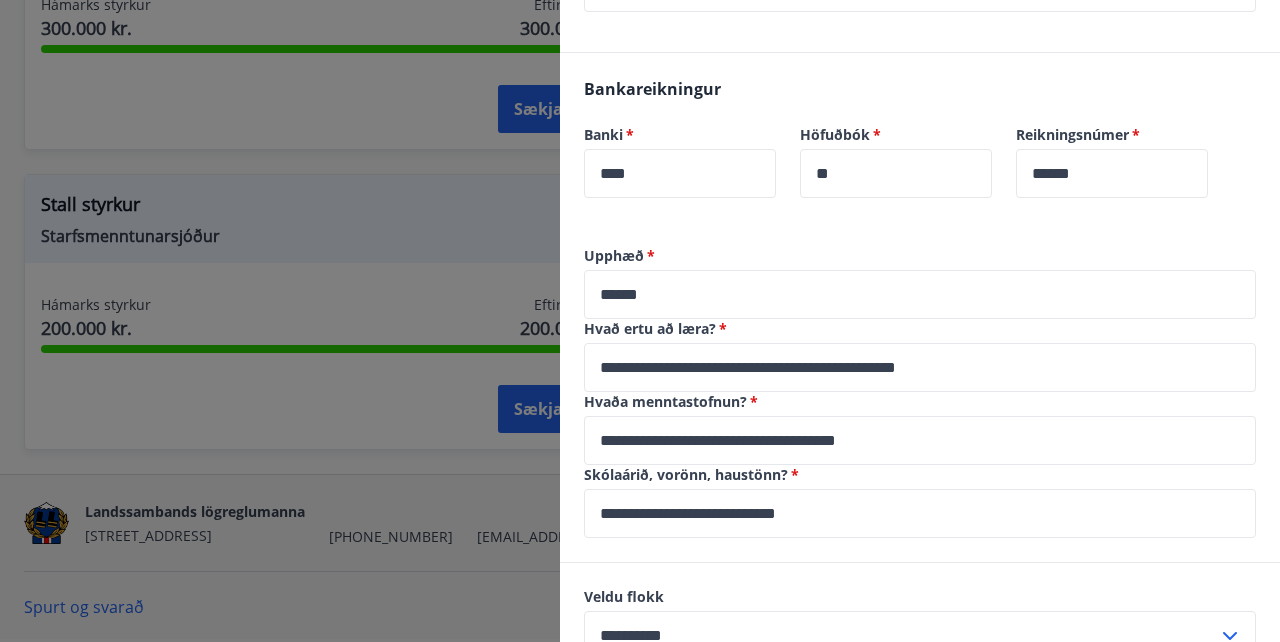click on "**********" at bounding box center [920, 367] 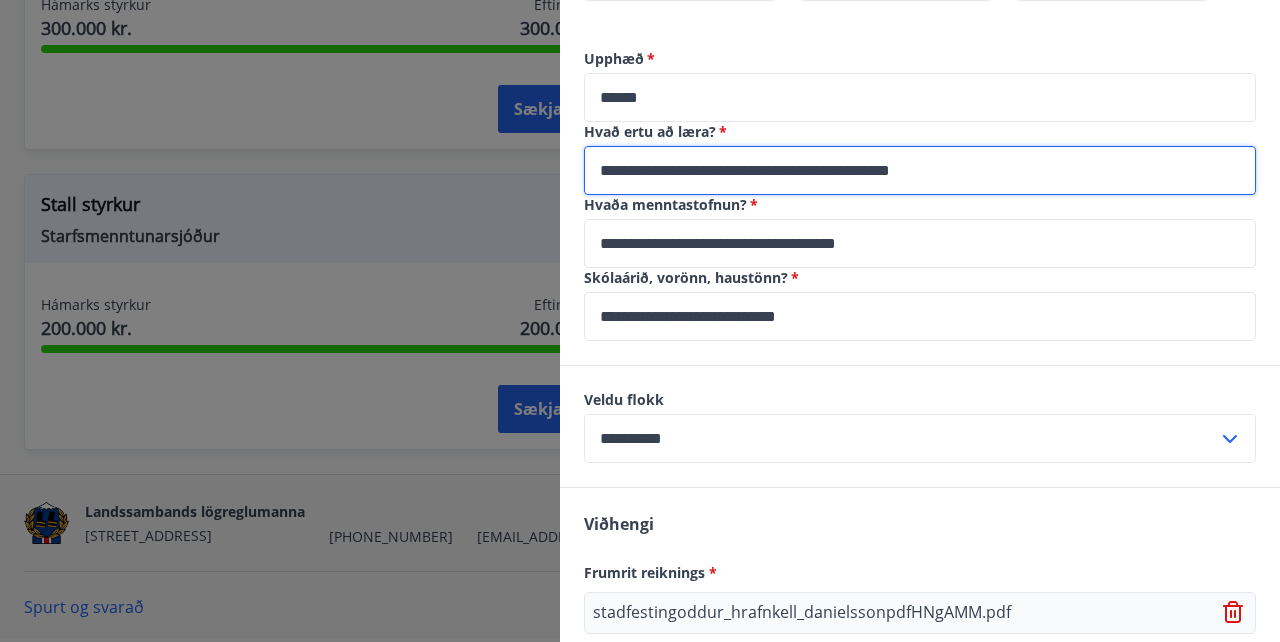 scroll, scrollTop: 1168, scrollLeft: 0, axis: vertical 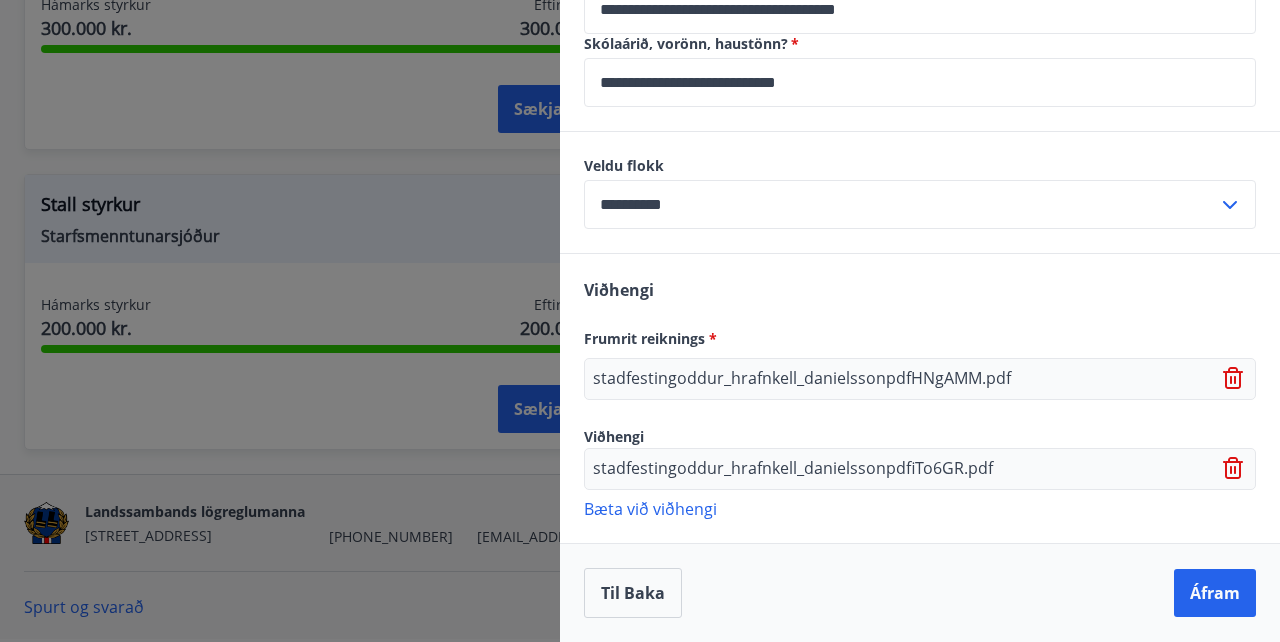 type on "**********" 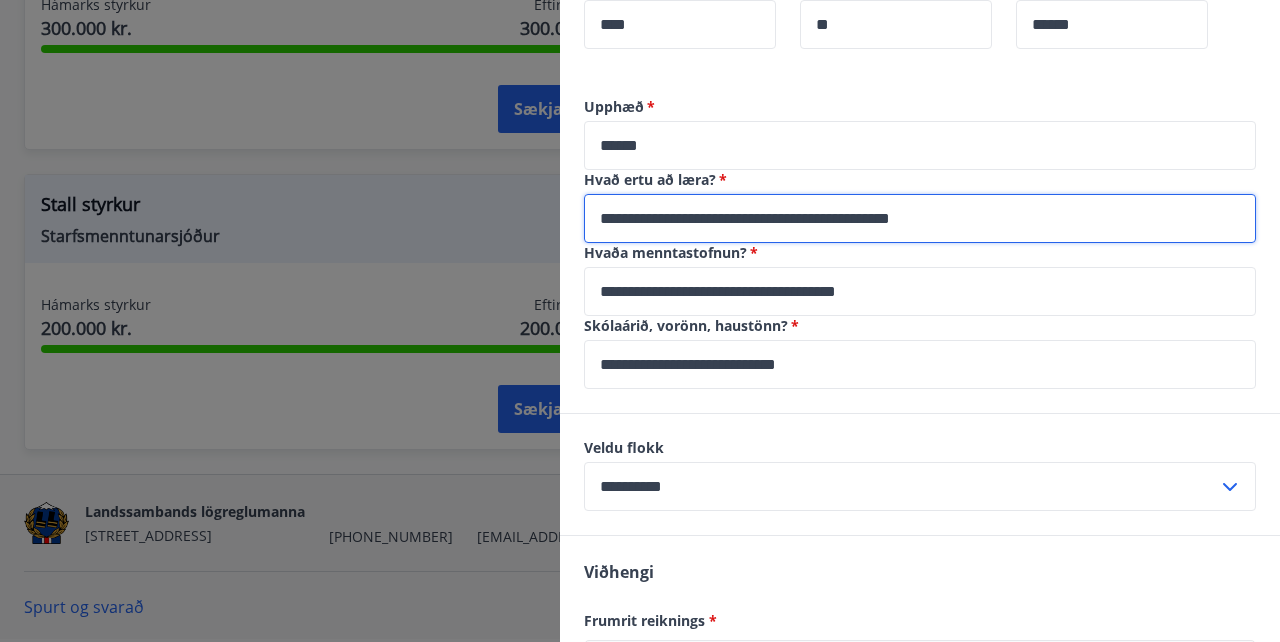 scroll, scrollTop: 1168, scrollLeft: 0, axis: vertical 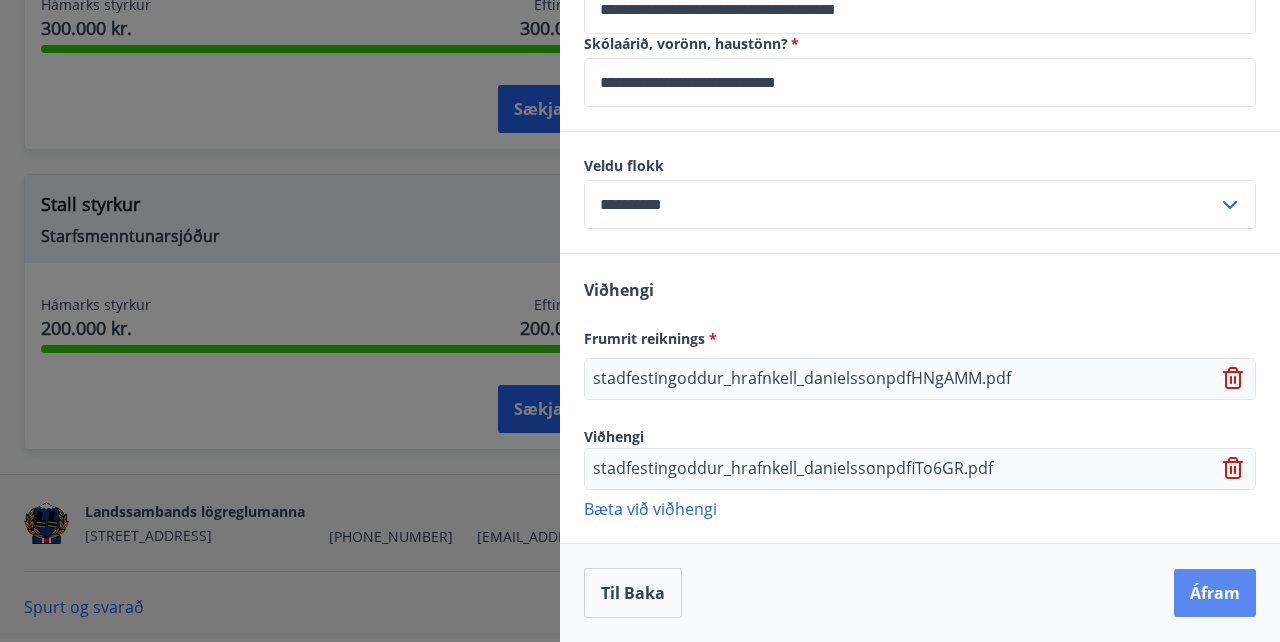 click on "Áfram" at bounding box center (1215, 593) 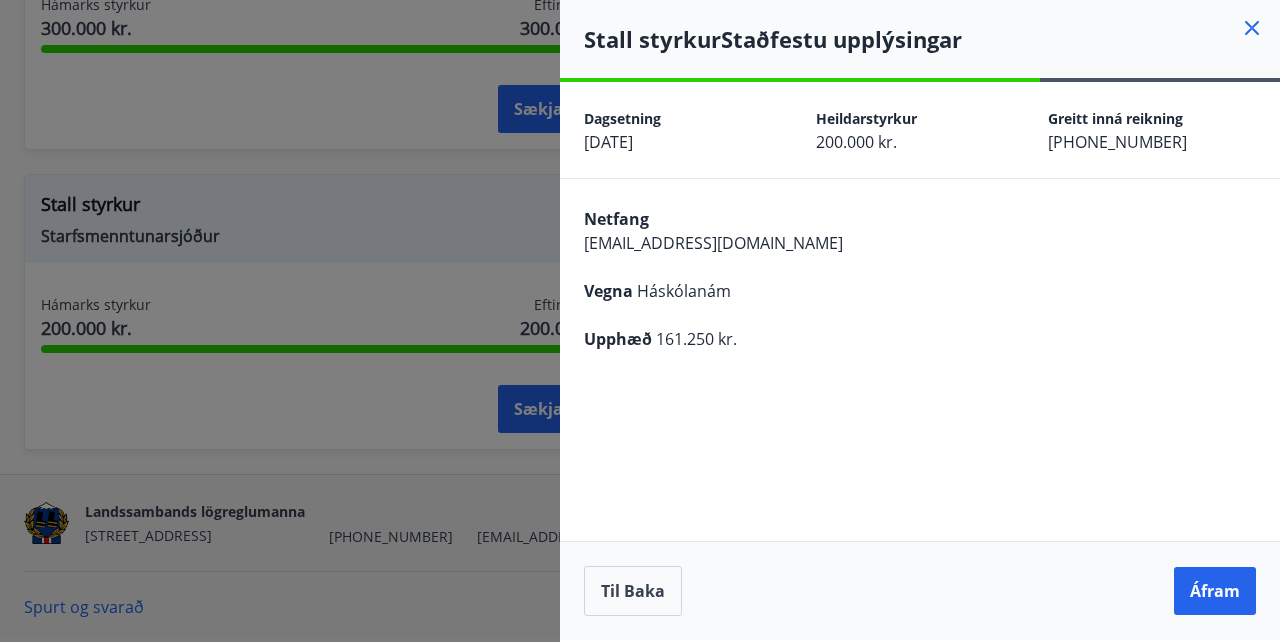 scroll, scrollTop: 0, scrollLeft: 0, axis: both 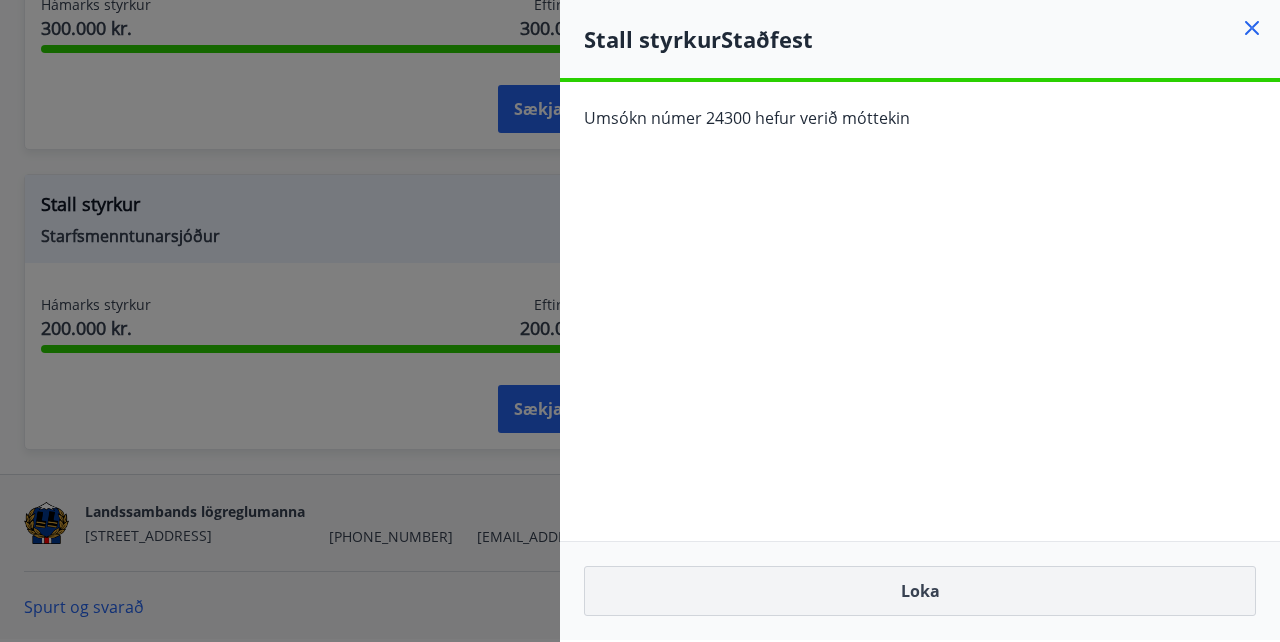 click on "Loka" at bounding box center (920, 591) 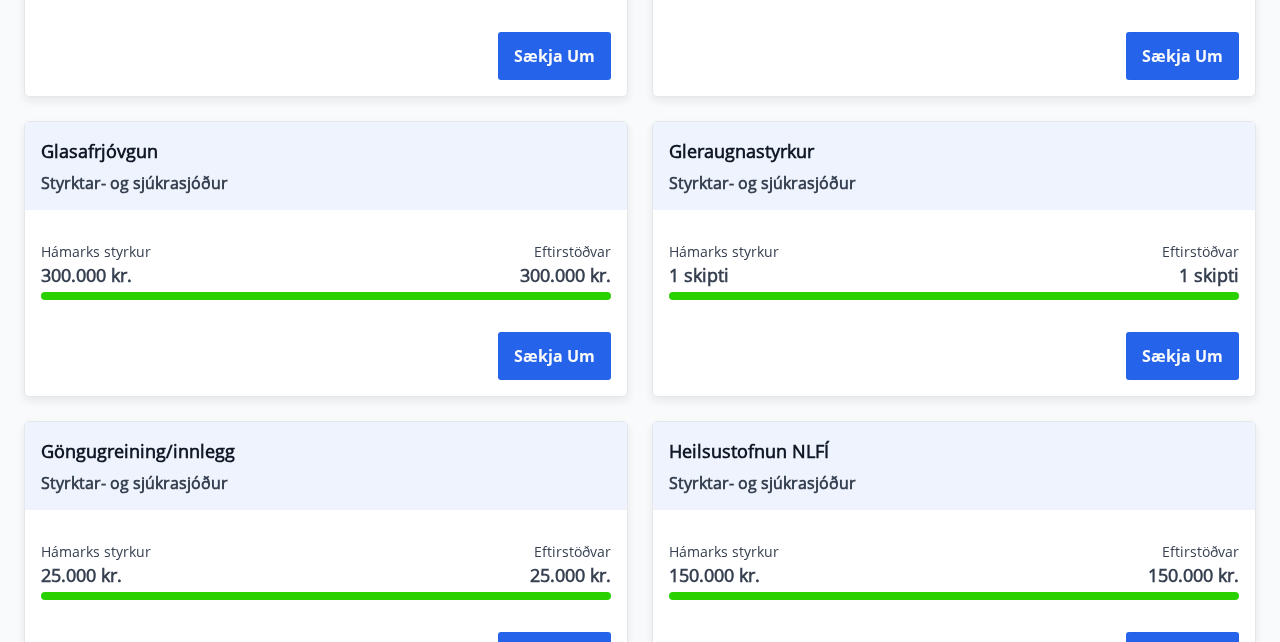 scroll, scrollTop: 0, scrollLeft: 0, axis: both 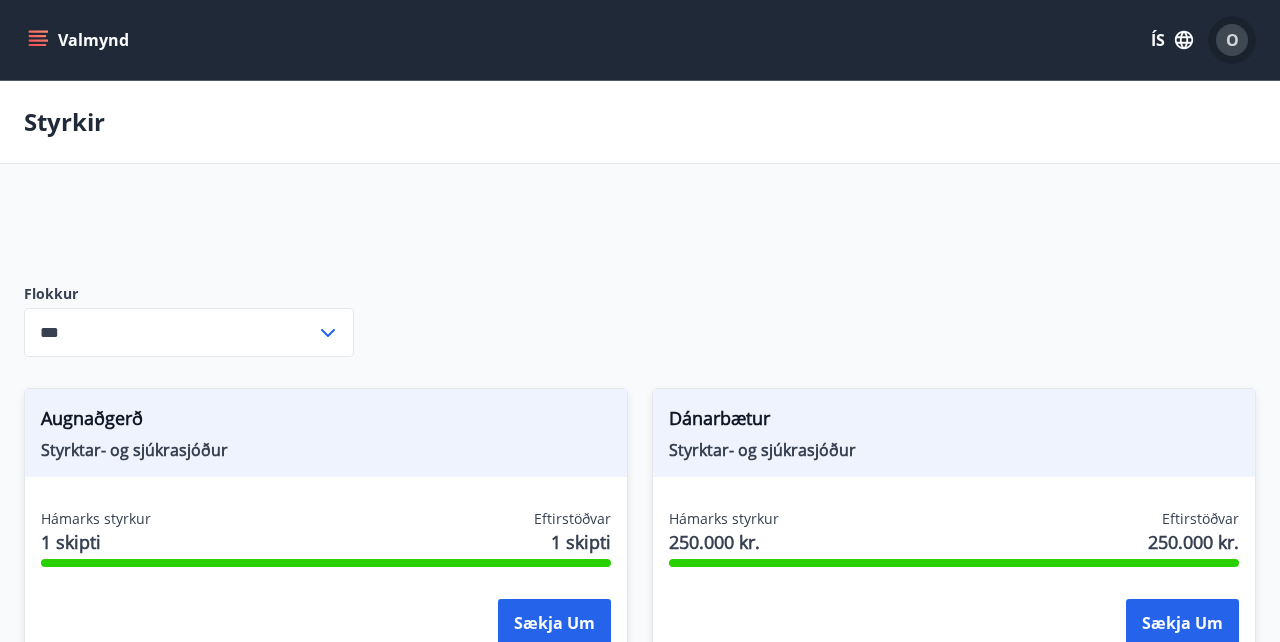click on "O" at bounding box center (1232, 40) 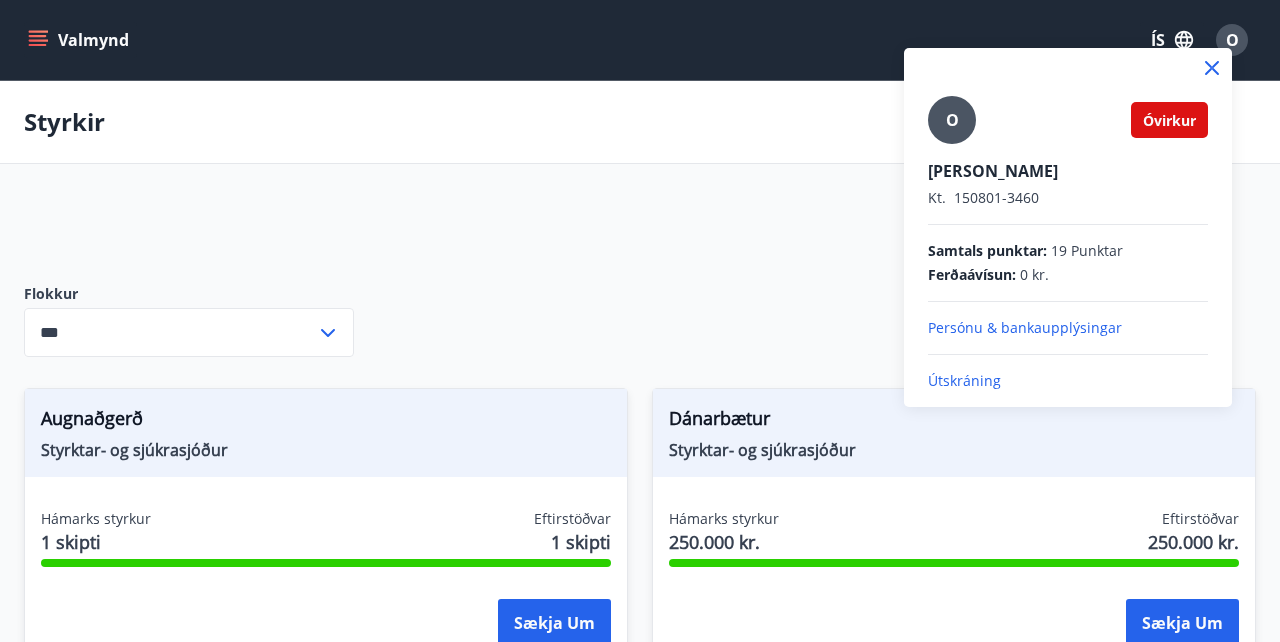 click at bounding box center (640, 321) 